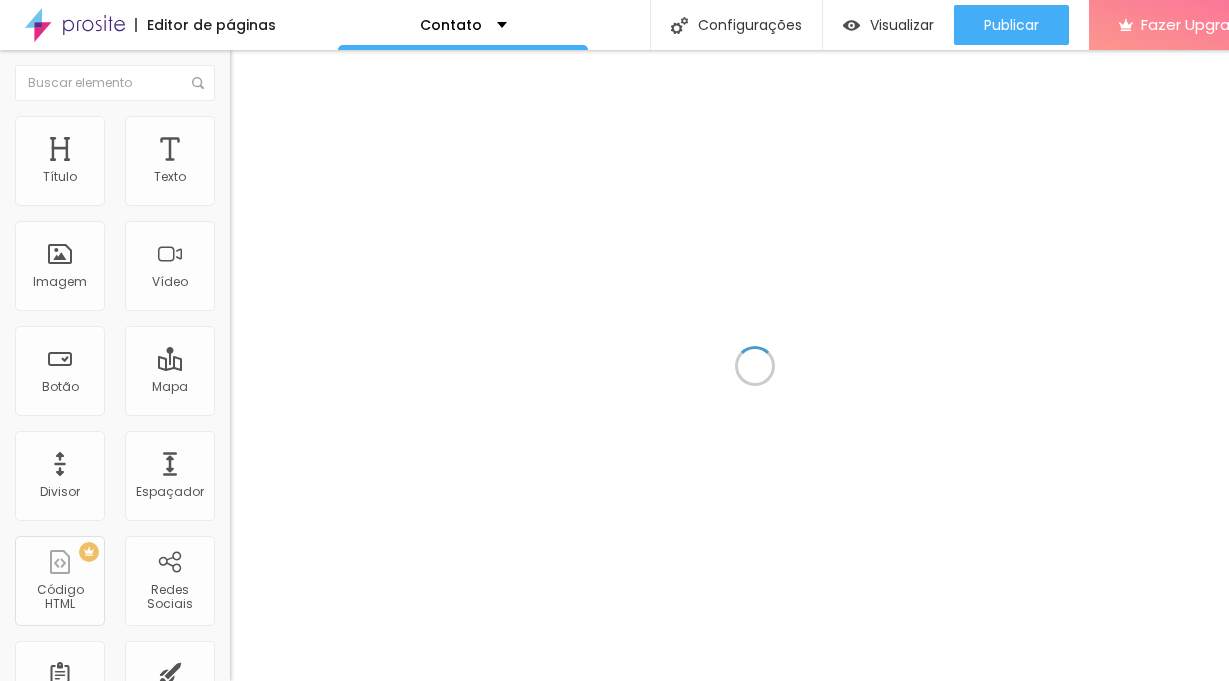 scroll, scrollTop: 0, scrollLeft: 0, axis: both 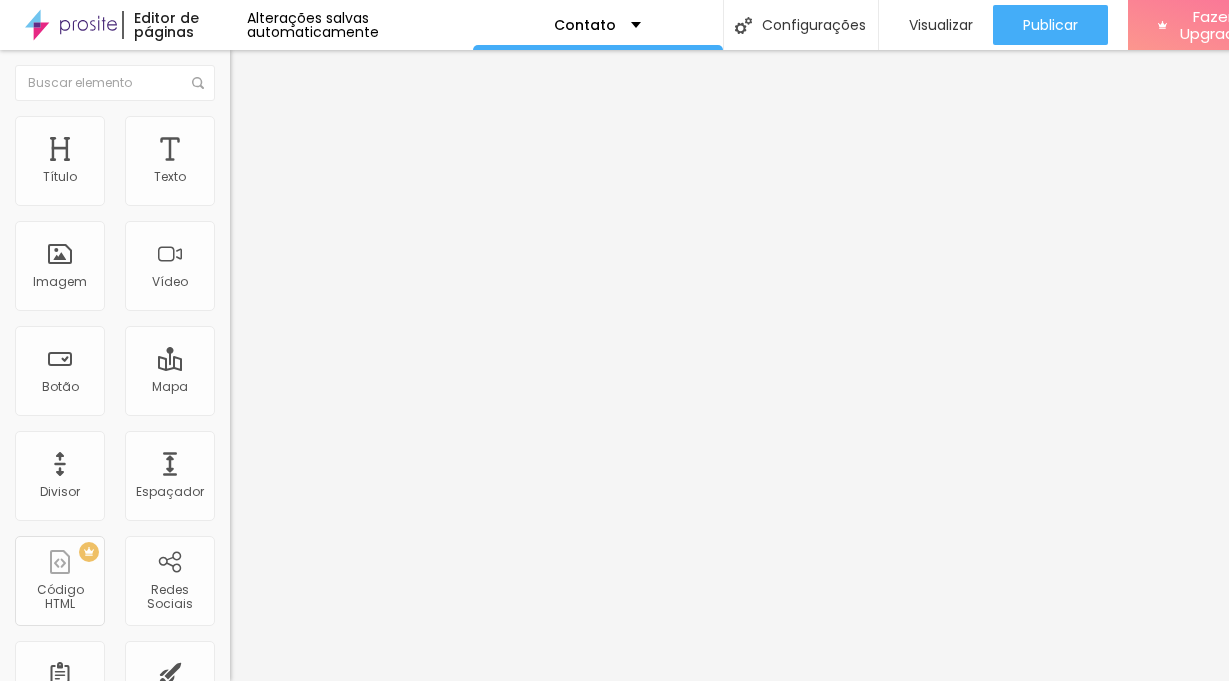 click on "Alboom [GEOGRAPHIC_DATA]" at bounding box center [350, 178] 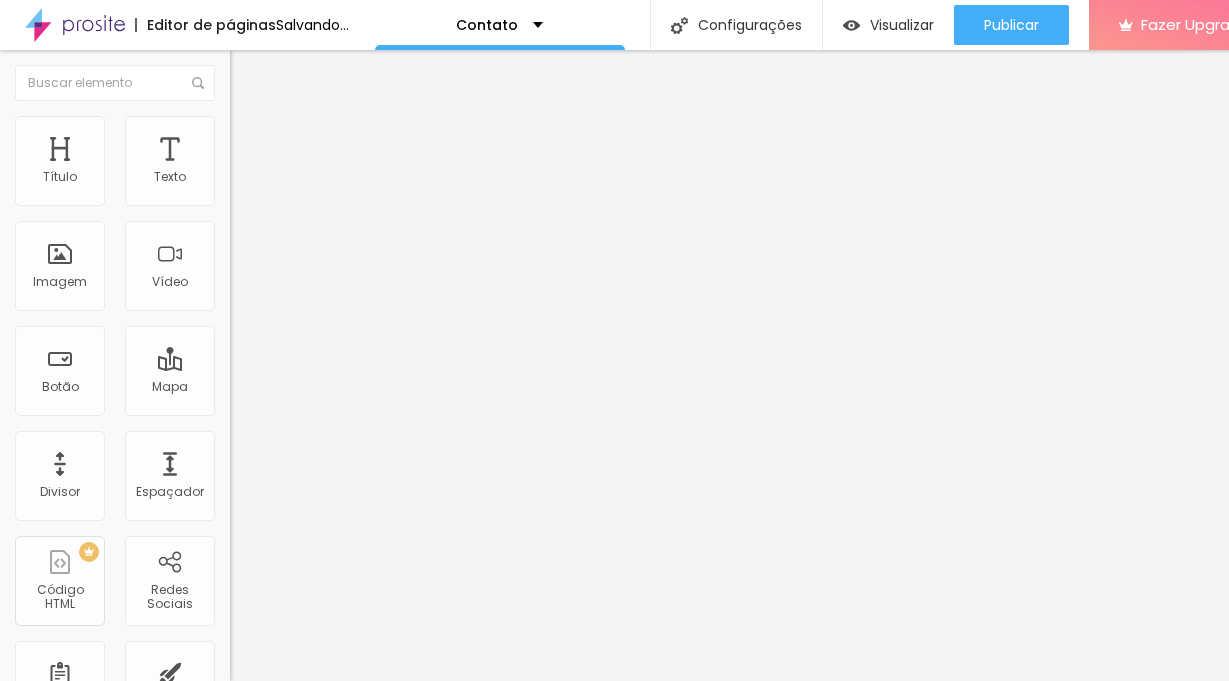 scroll, scrollTop: 0, scrollLeft: 0, axis: both 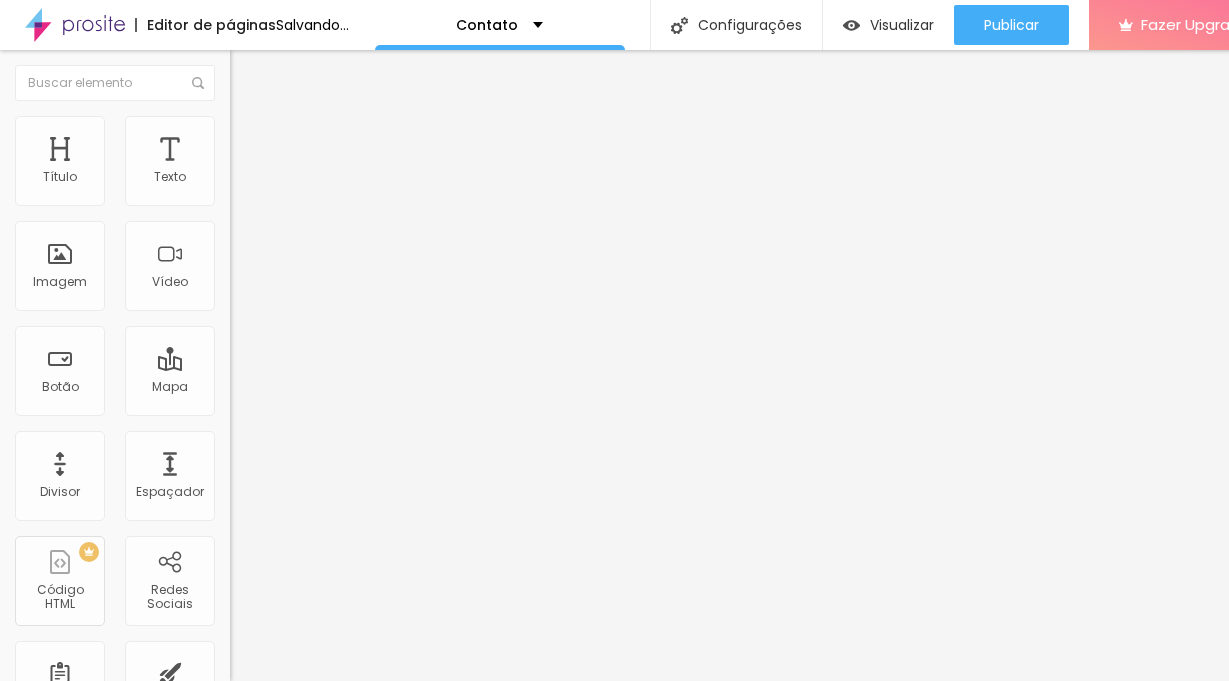 type on "10" 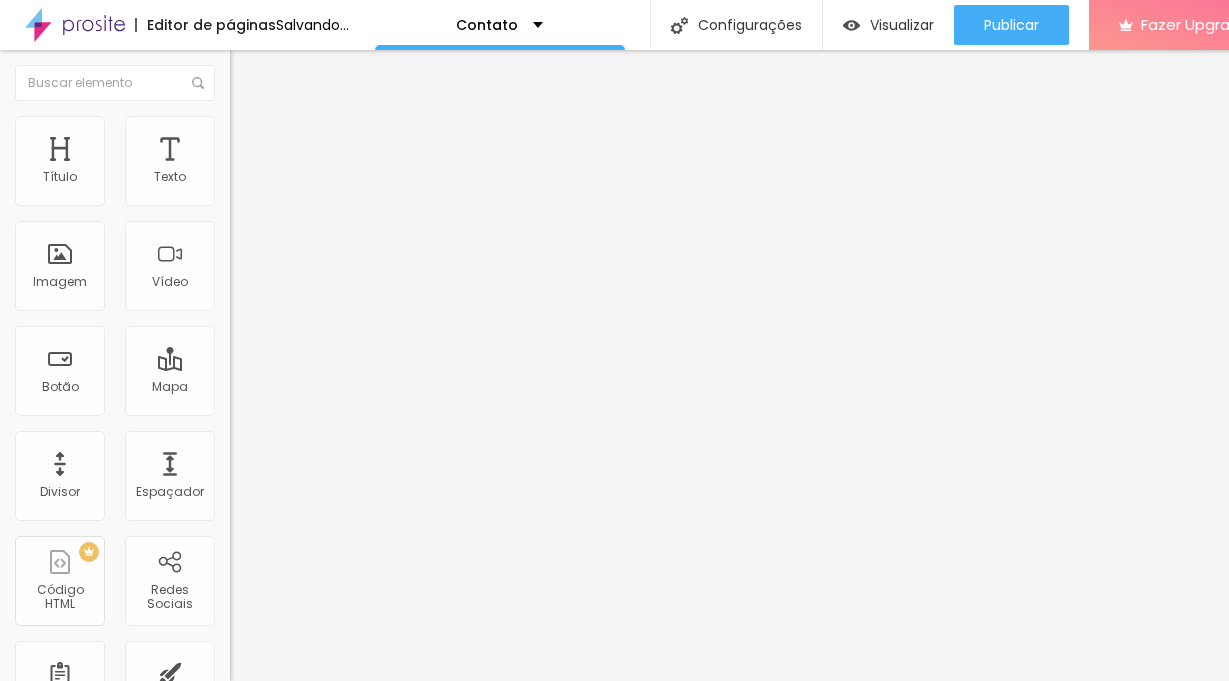 type on "10" 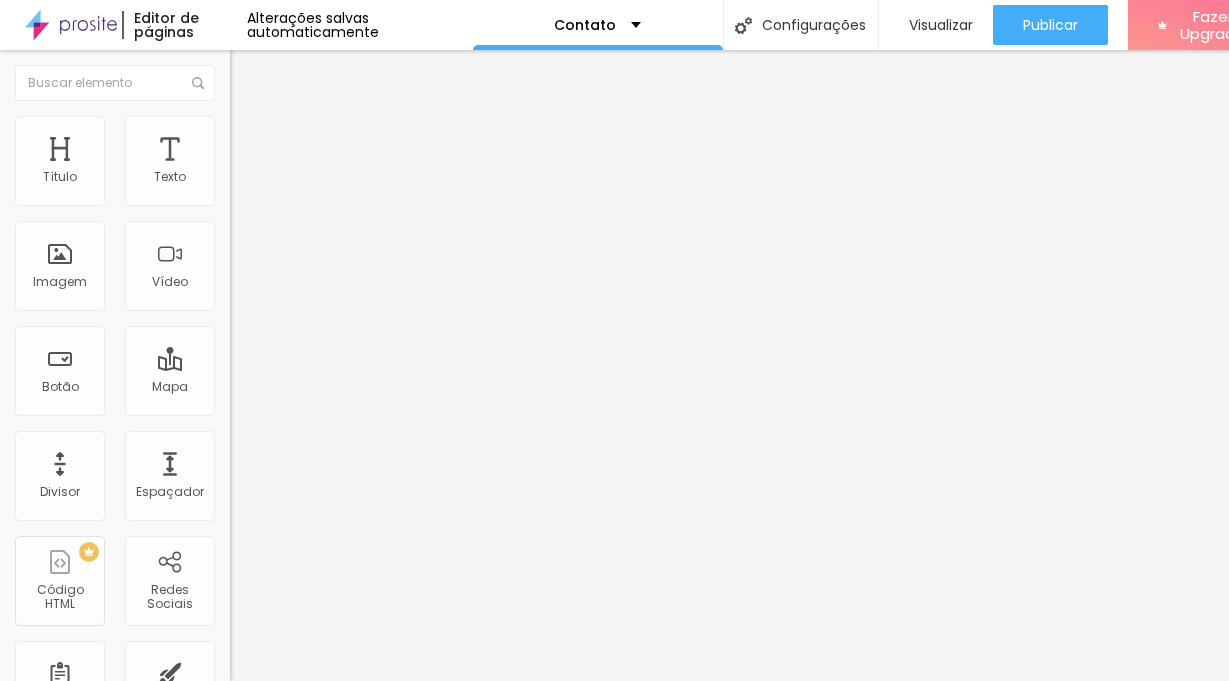drag, startPoint x: 98, startPoint y: 311, endPoint x: 32, endPoint y: 309, distance: 66.0303 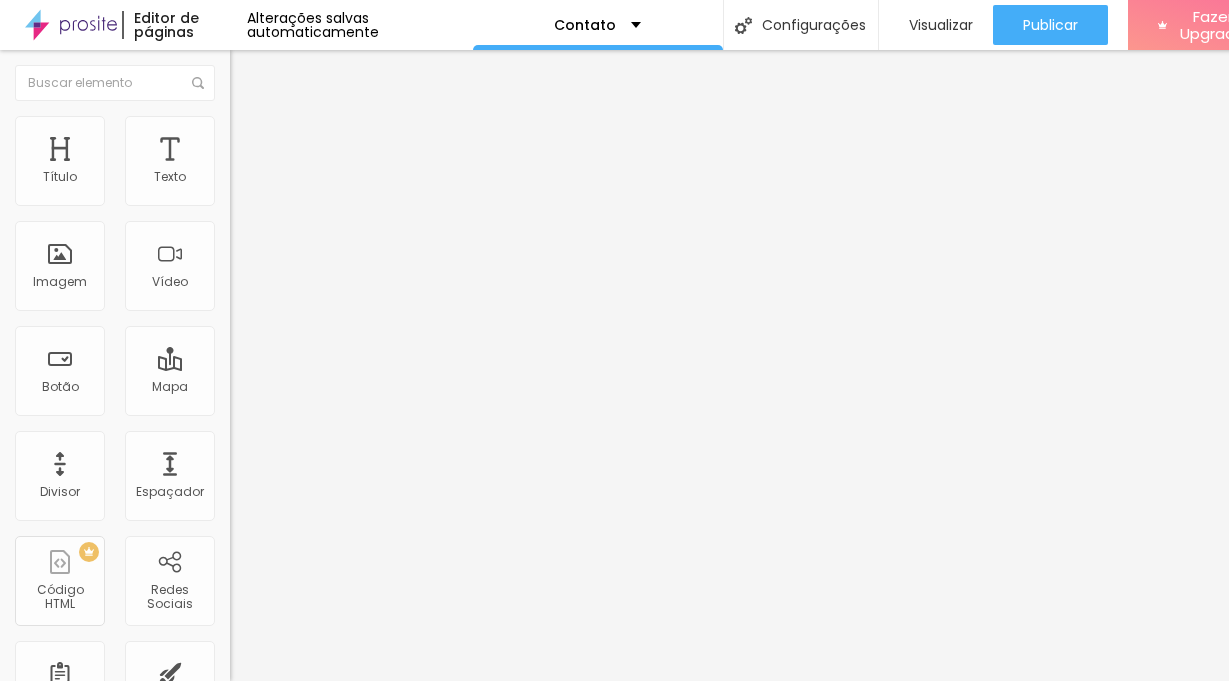 click at bounding box center [294, 513] 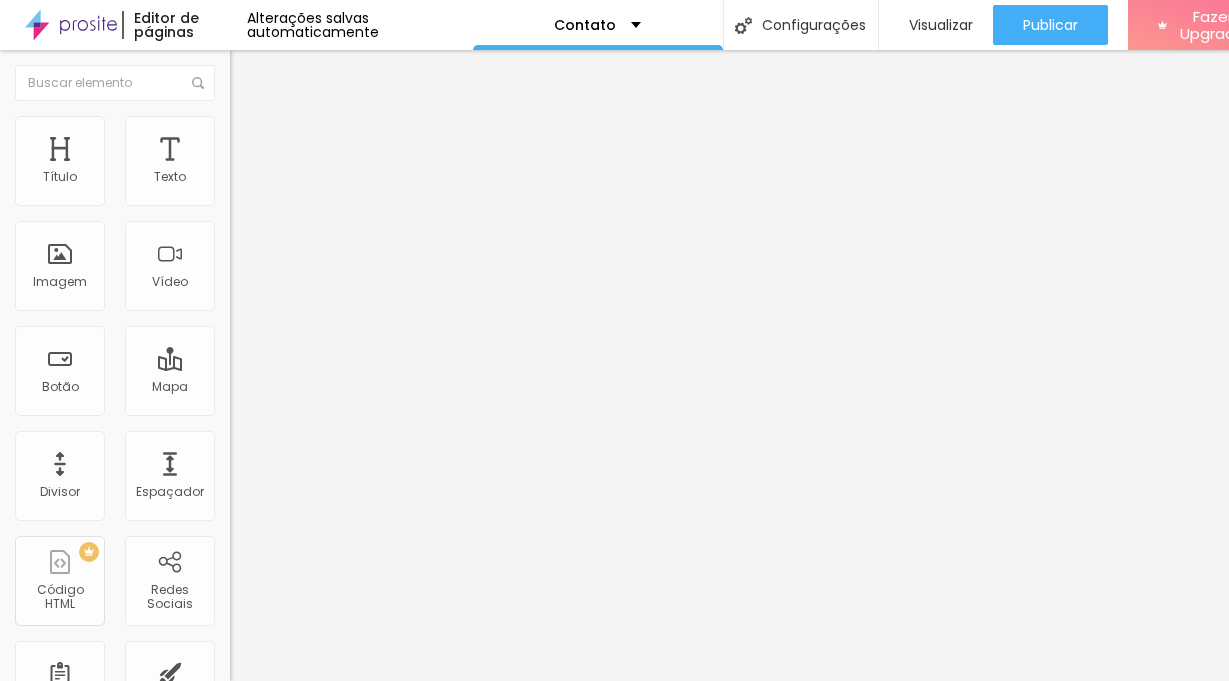 type on "14" 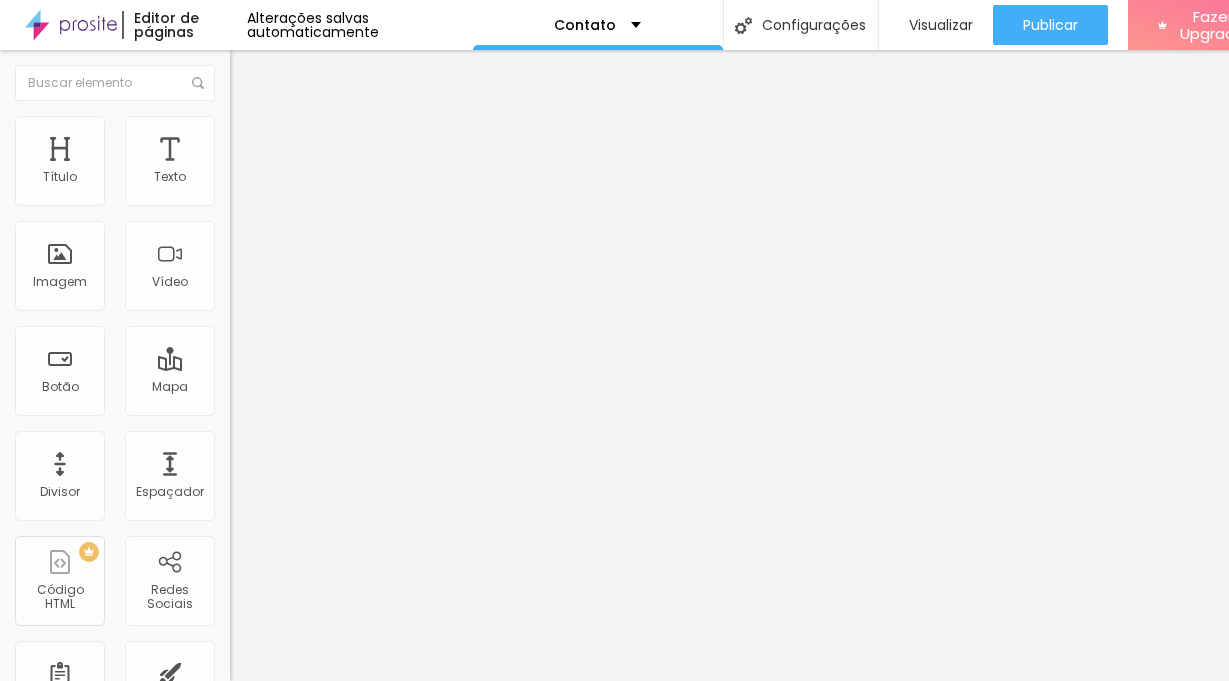type on "14" 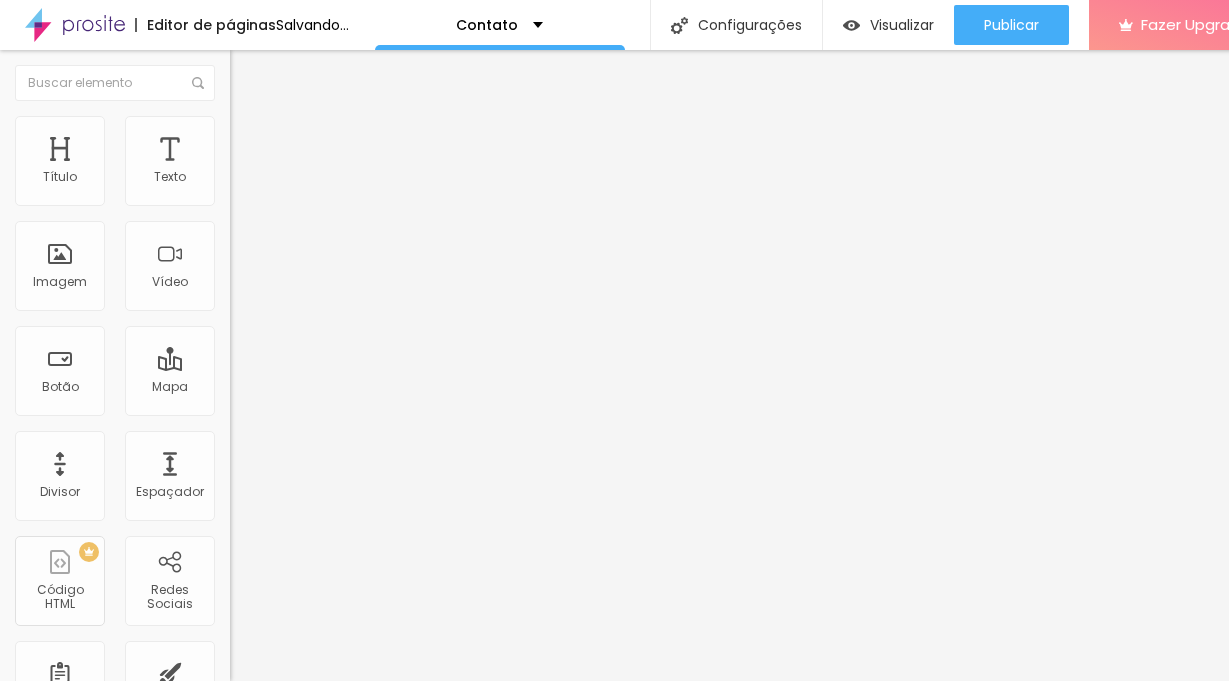 type on "14" 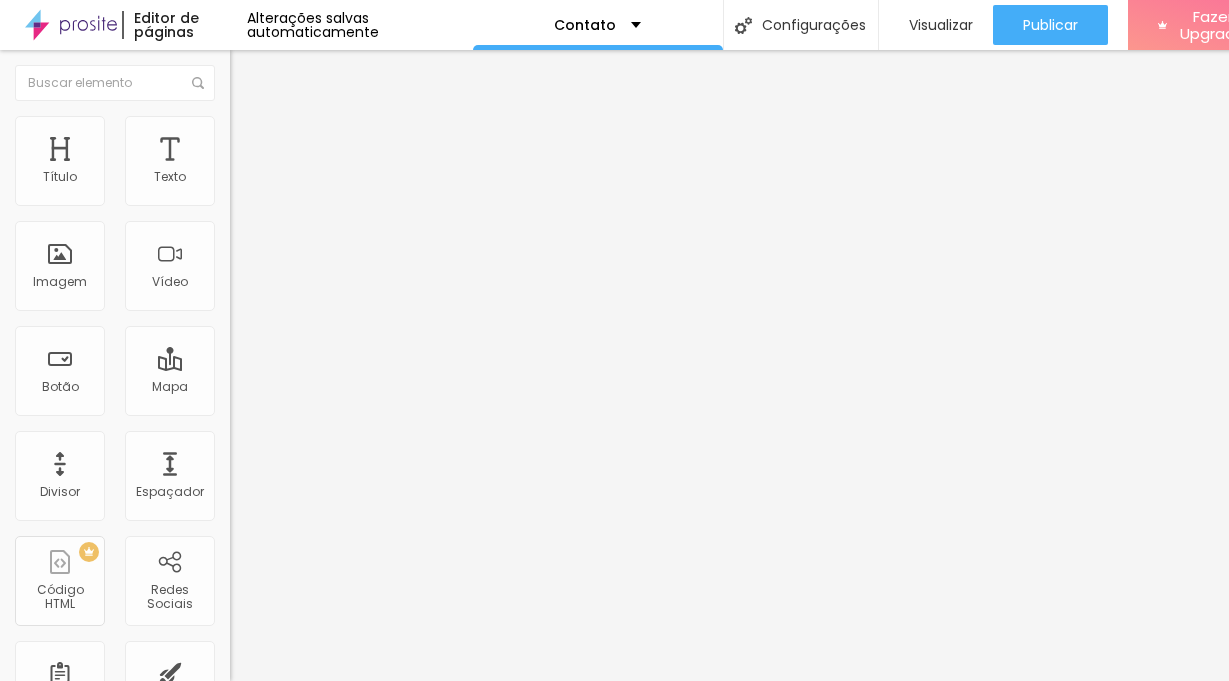 drag, startPoint x: 52, startPoint y: 309, endPoint x: 99, endPoint y: 310, distance: 47.010635 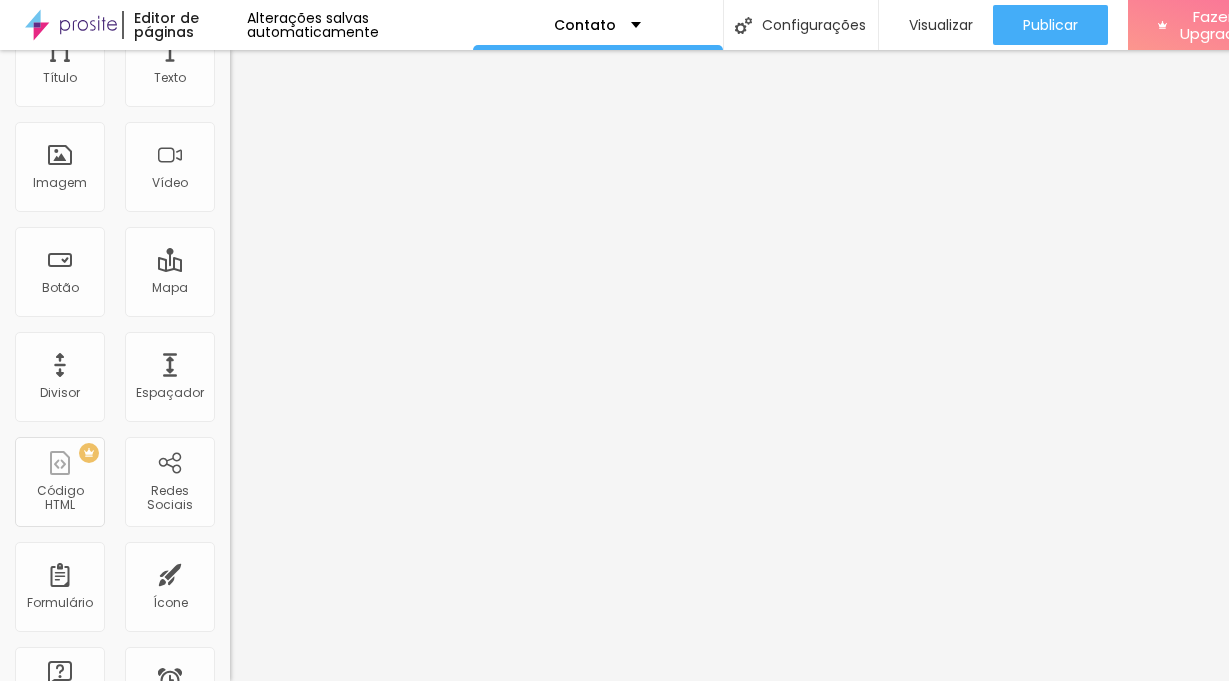 scroll, scrollTop: 0, scrollLeft: 0, axis: both 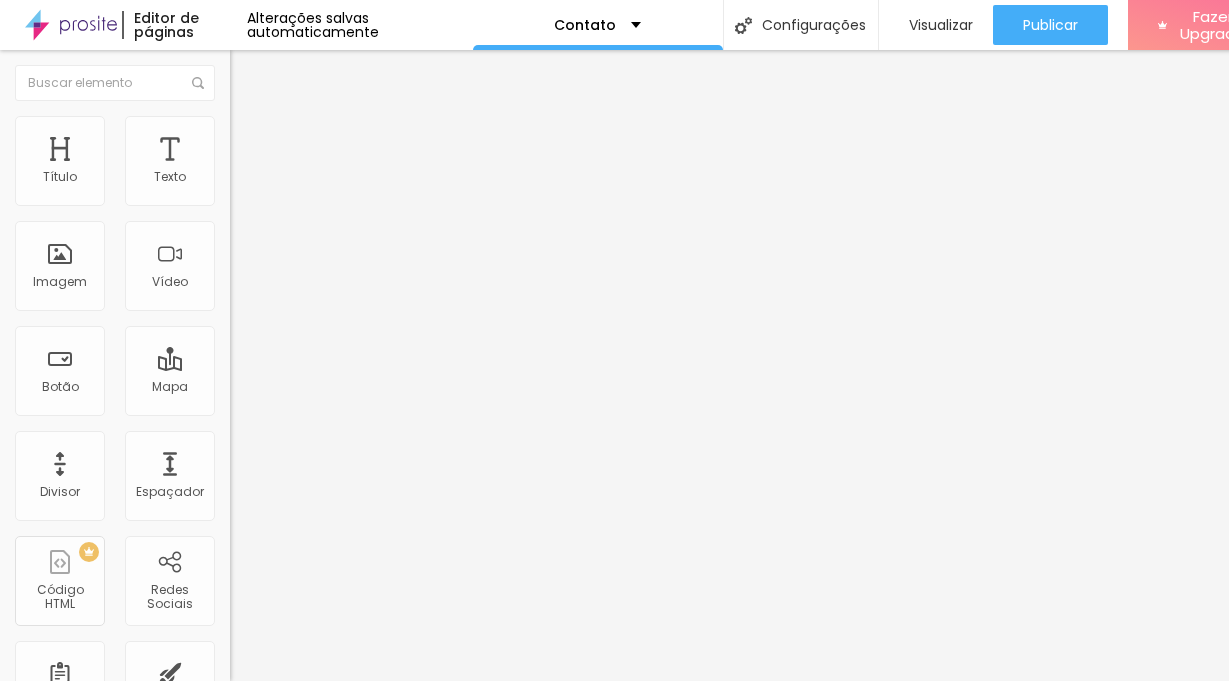 click at bounding box center (253, 73) 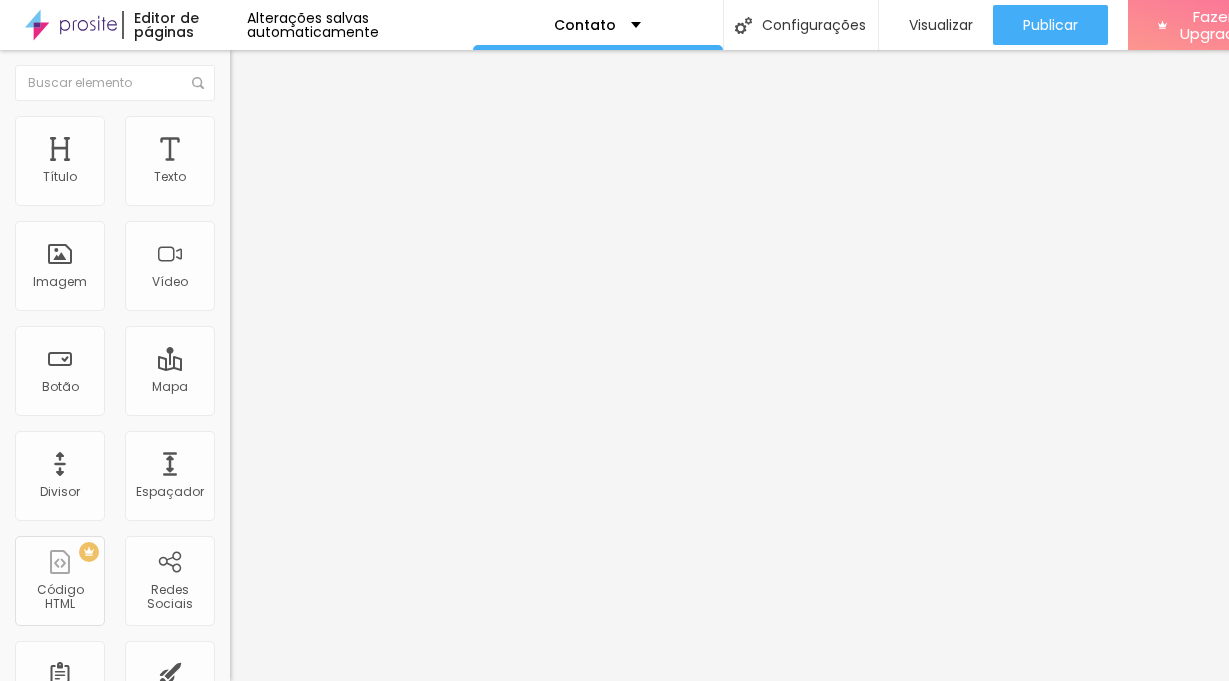 click on "Editar Mapa Conteúdo Estilo Avançado Endereço Produtora Infinity Alinhamento 14 Zoom" at bounding box center [345, 365] 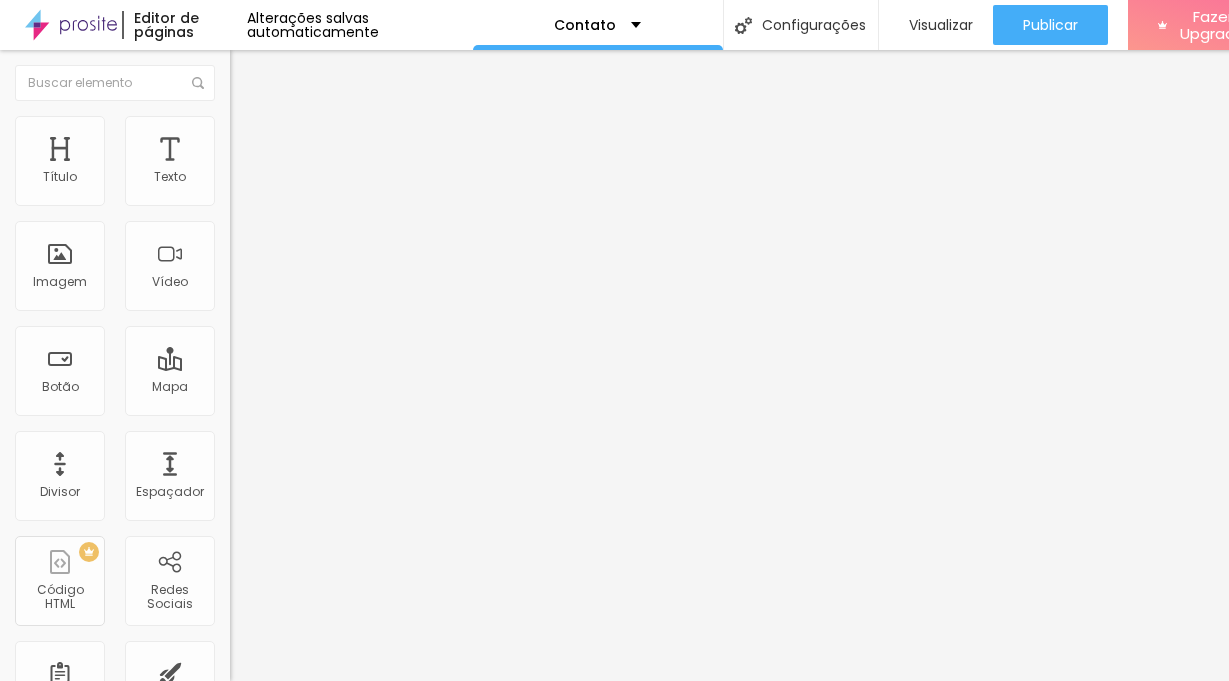 type on "95" 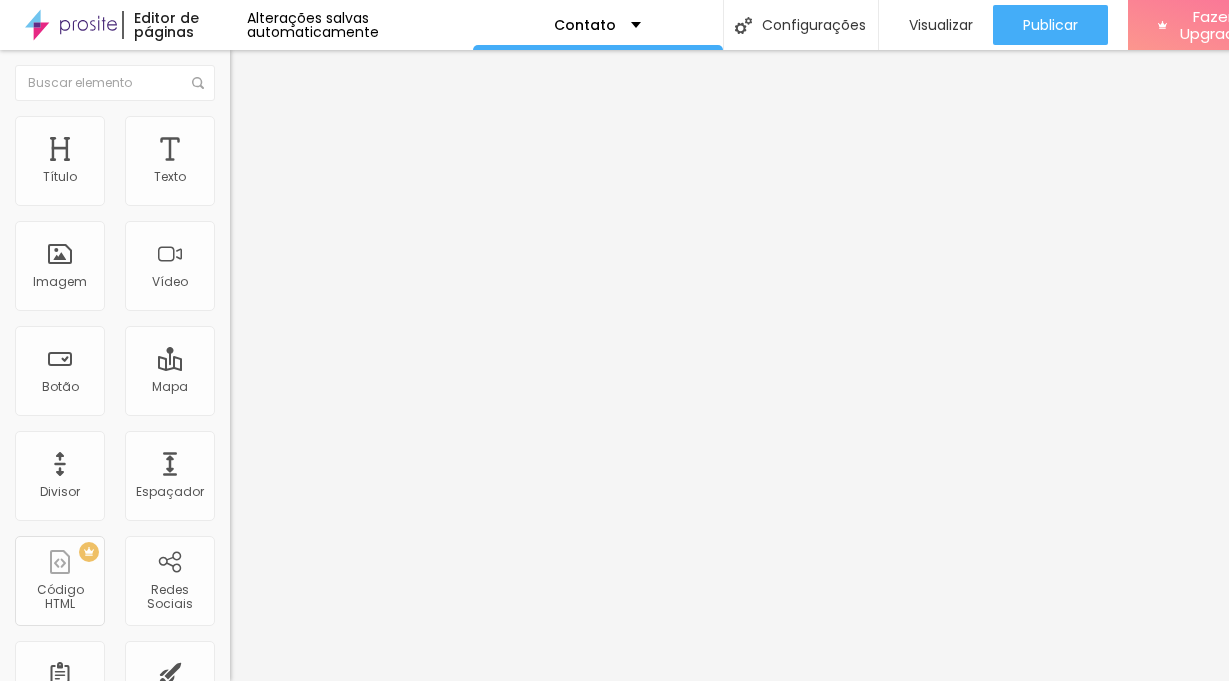 drag, startPoint x: 211, startPoint y: 216, endPoint x: 20, endPoint y: 211, distance: 191.06543 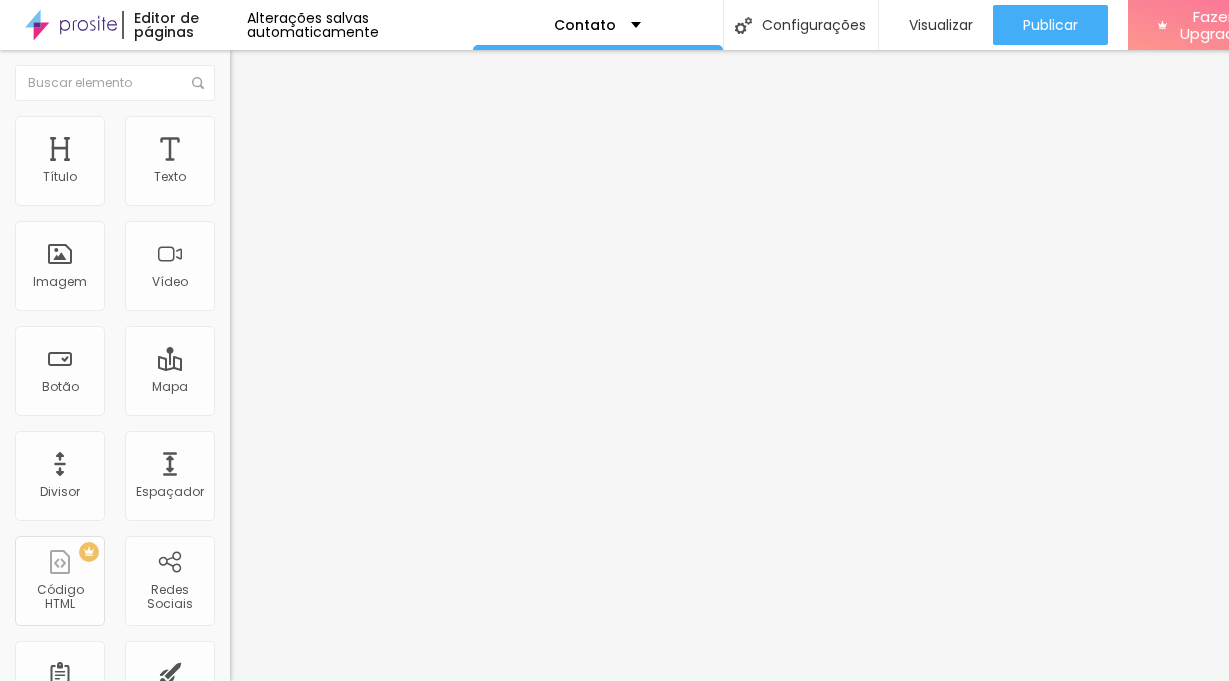 type on "20" 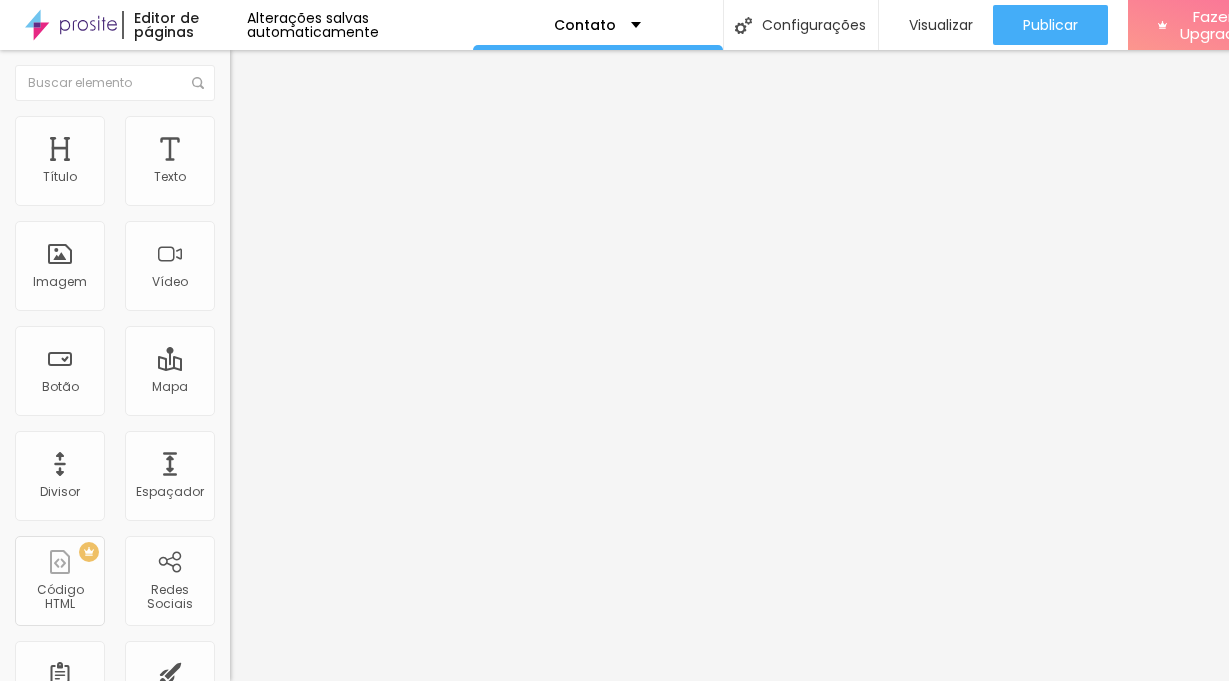type on "299" 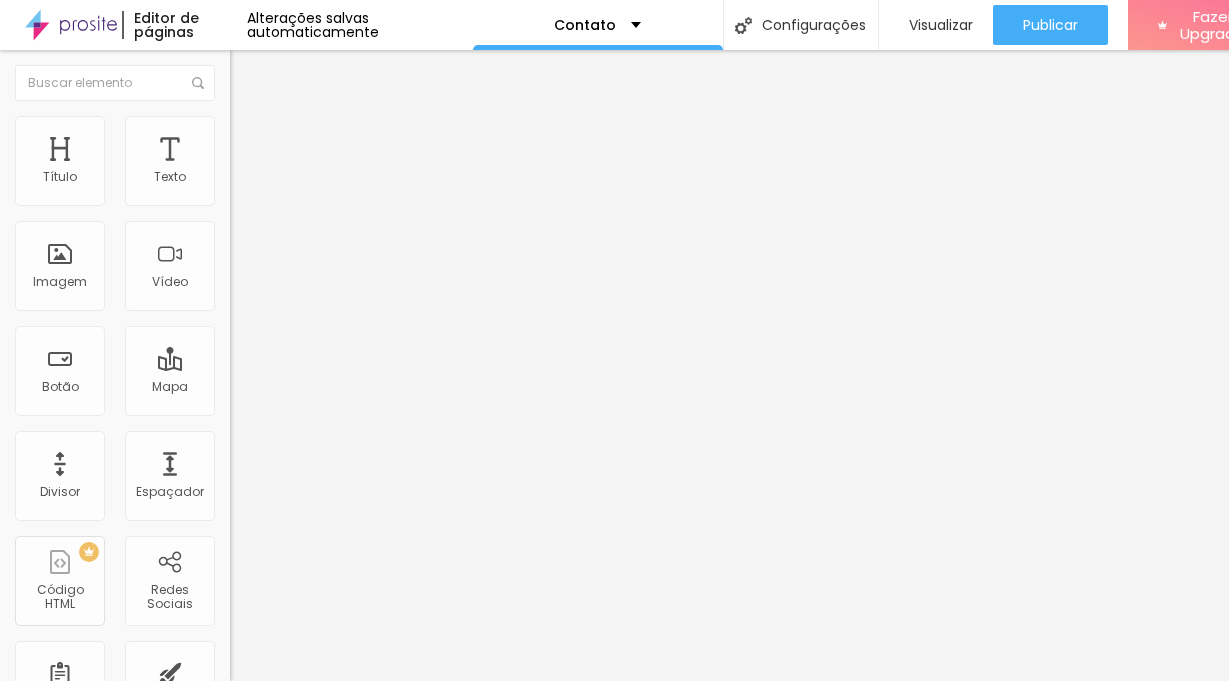 drag, startPoint x: 79, startPoint y: 272, endPoint x: -24, endPoint y: 261, distance: 103.58572 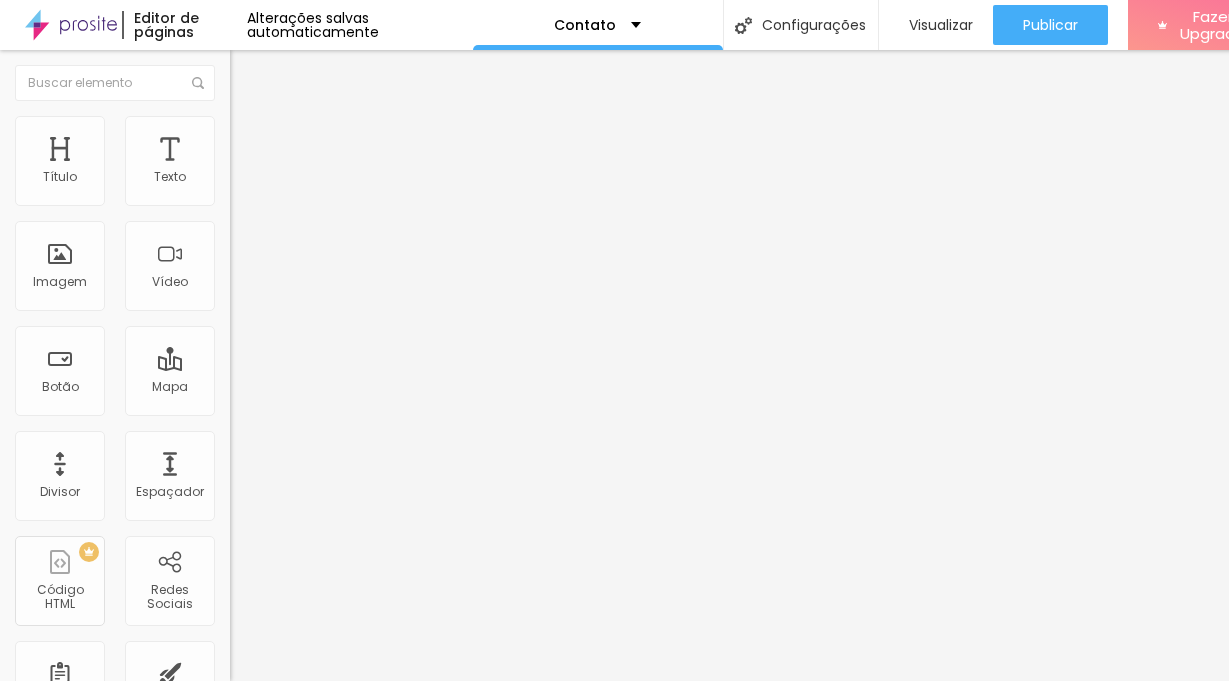type on "100" 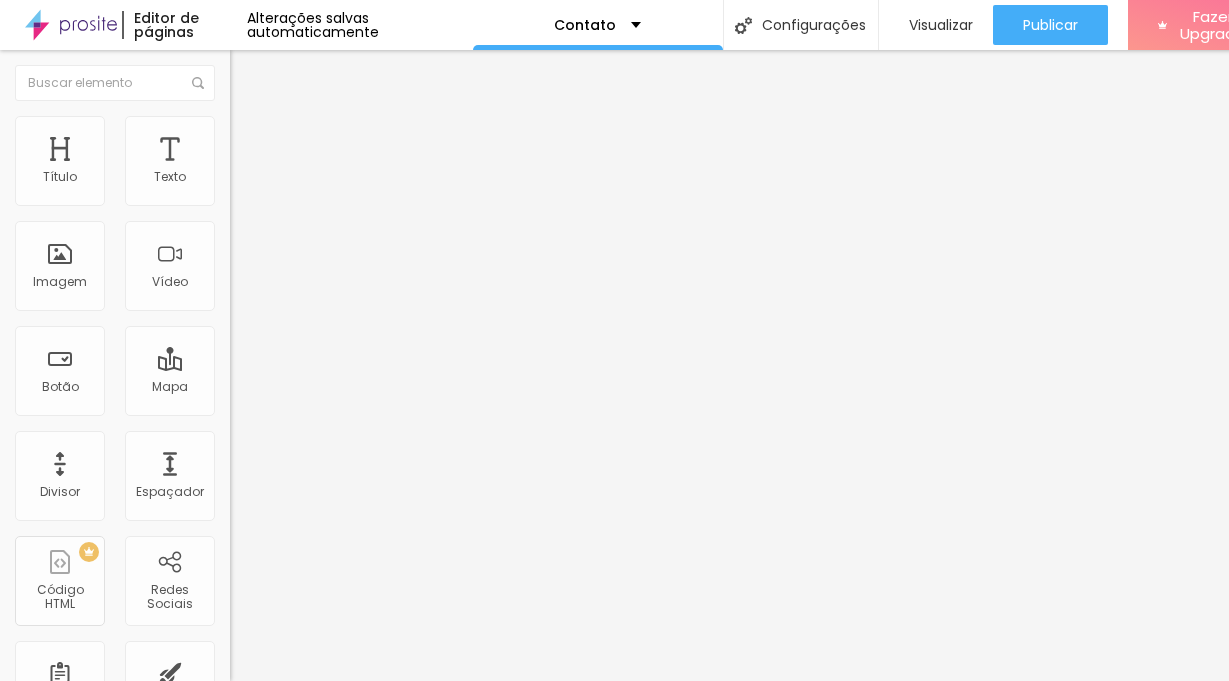click at bounding box center [350, 178] 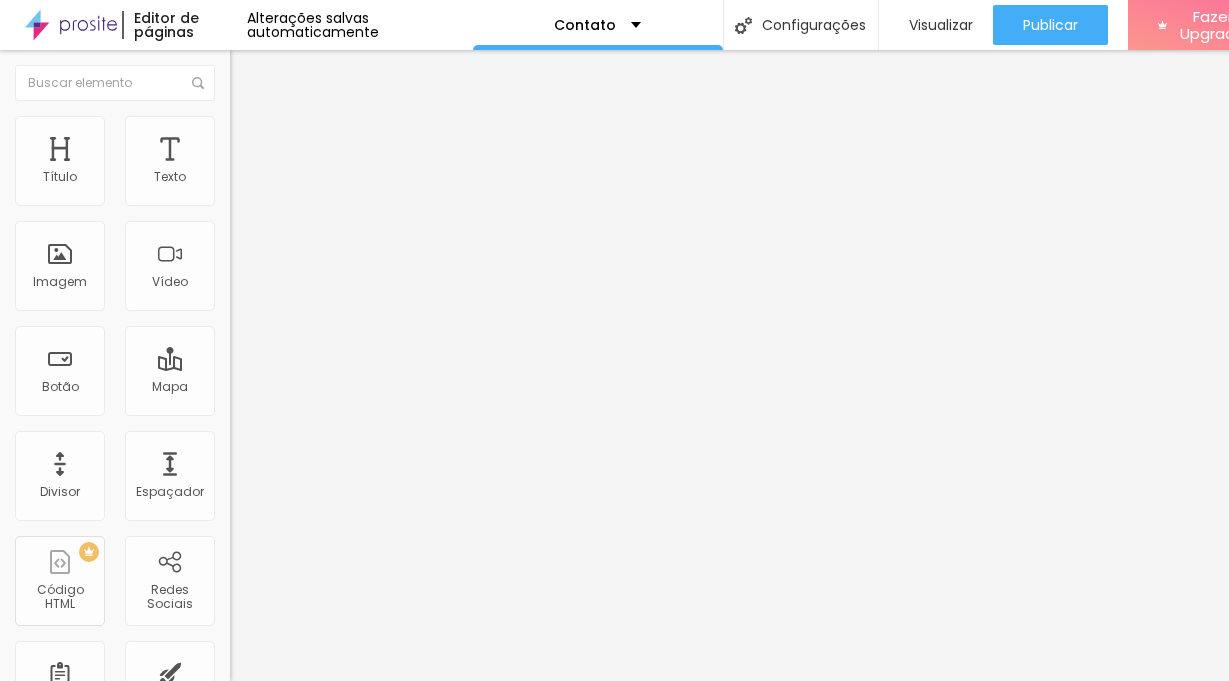 paste on "[URL][DOMAIN_NAME]" 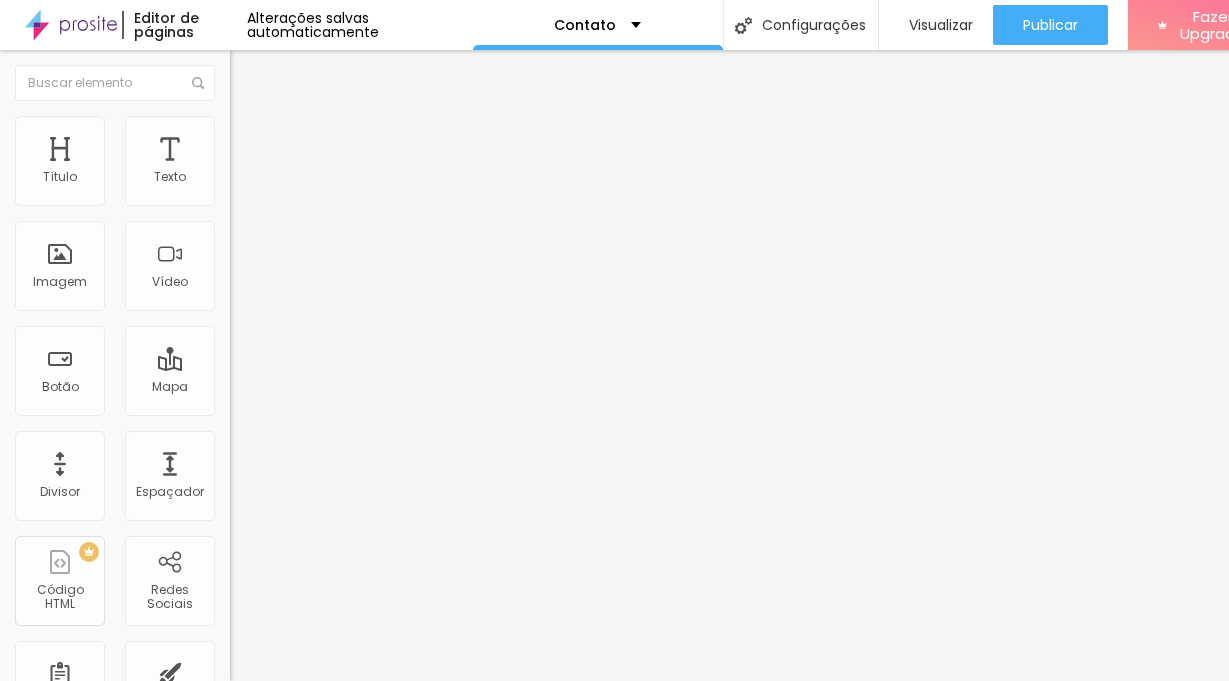 type on "[URL][DOMAIN_NAME]" 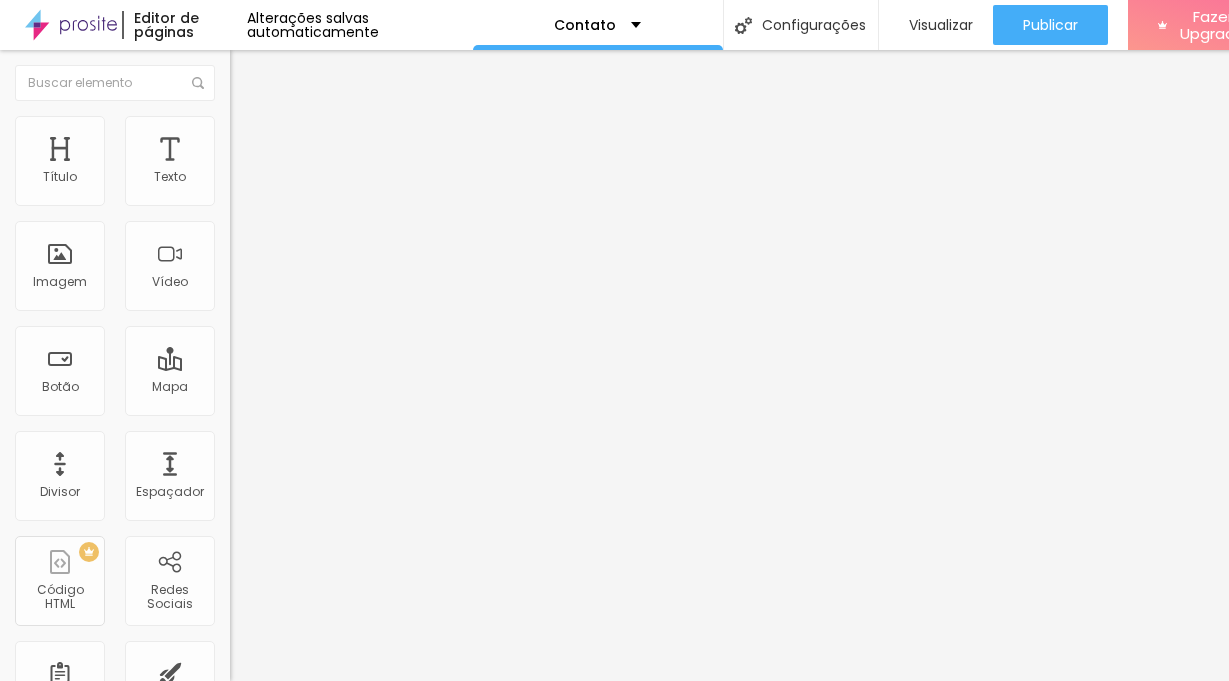 click on "Avançado" at bounding box center [281, 129] 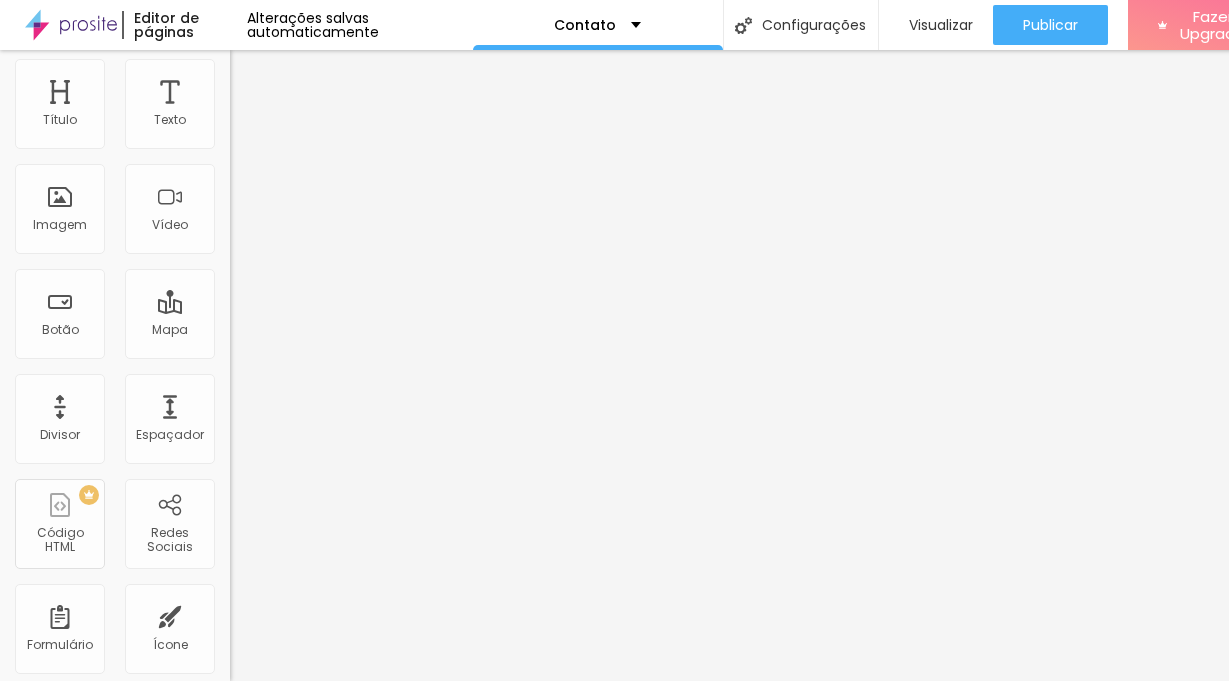 scroll, scrollTop: 0, scrollLeft: 0, axis: both 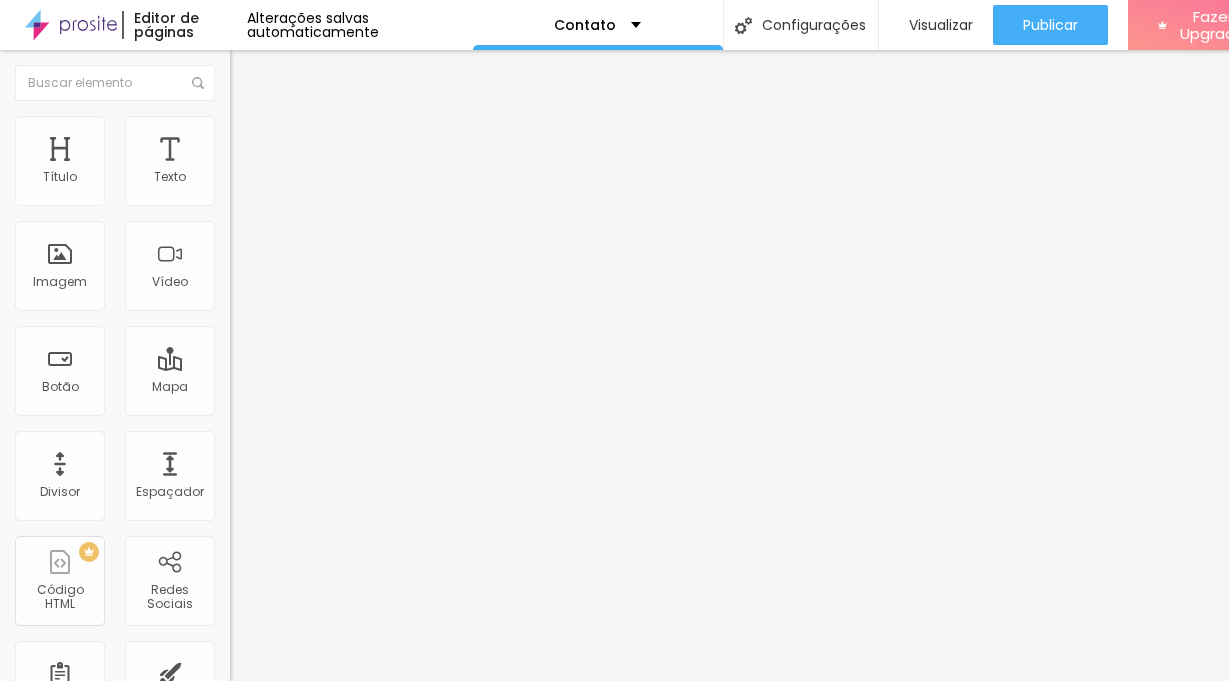 click on "Estilo" at bounding box center (263, 109) 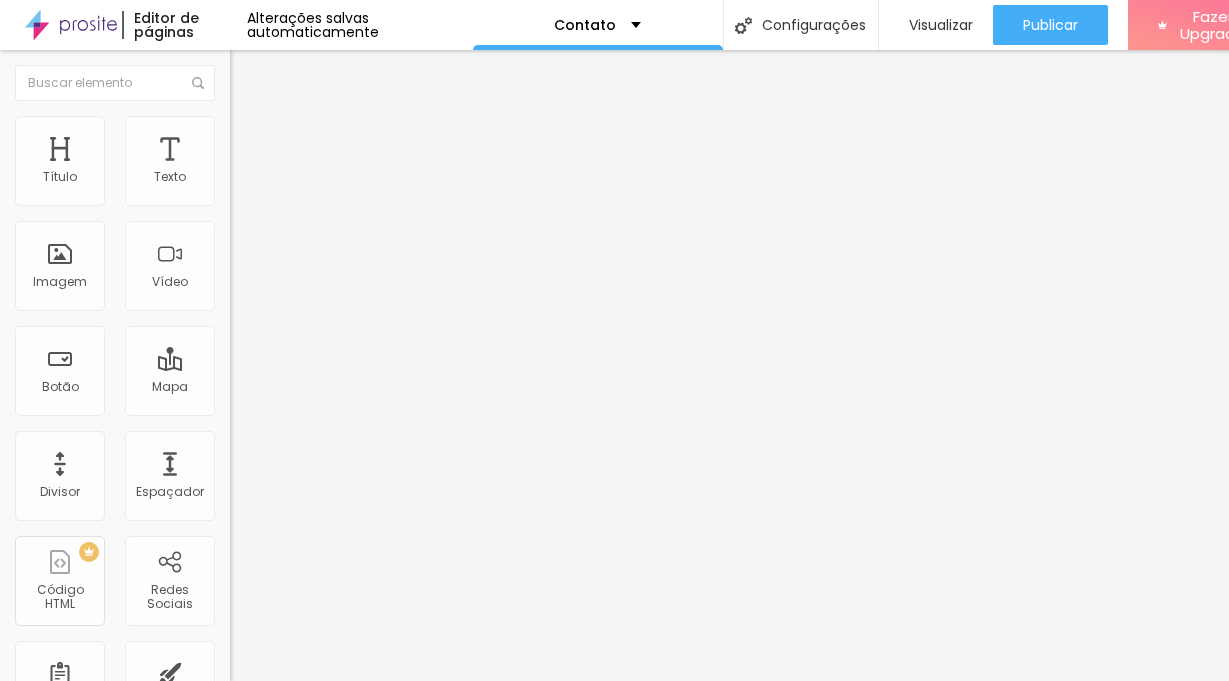 click at bounding box center [345, 388] 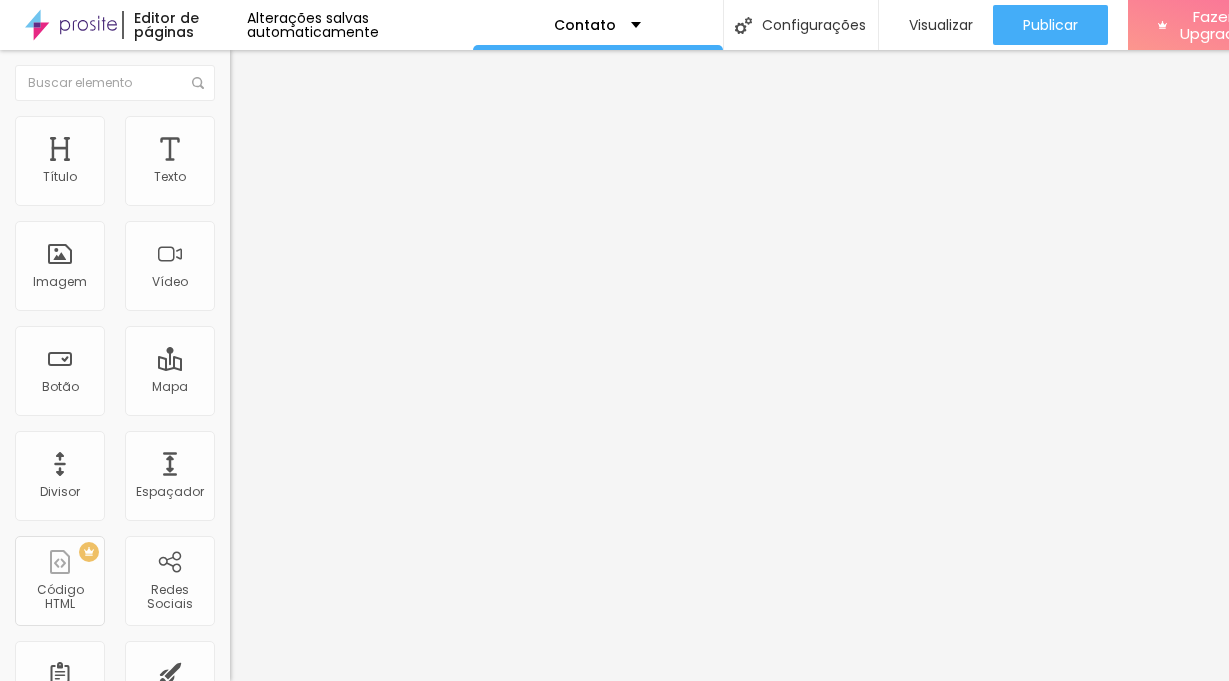 type on "97" 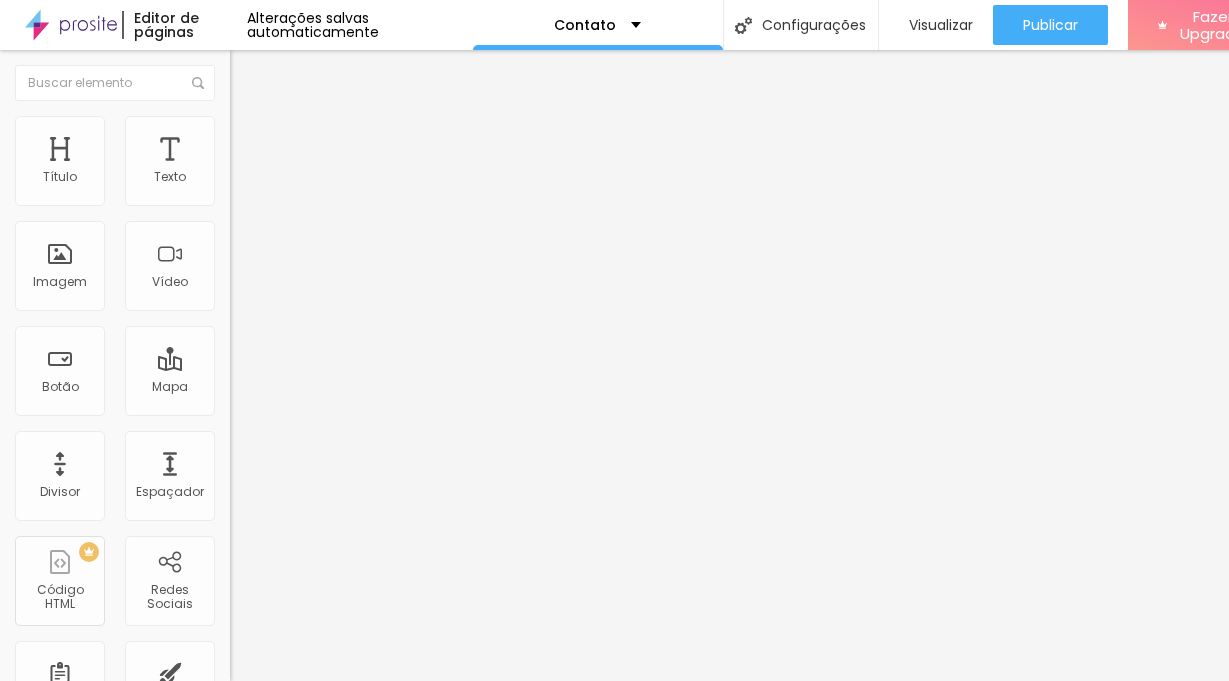 type on "80" 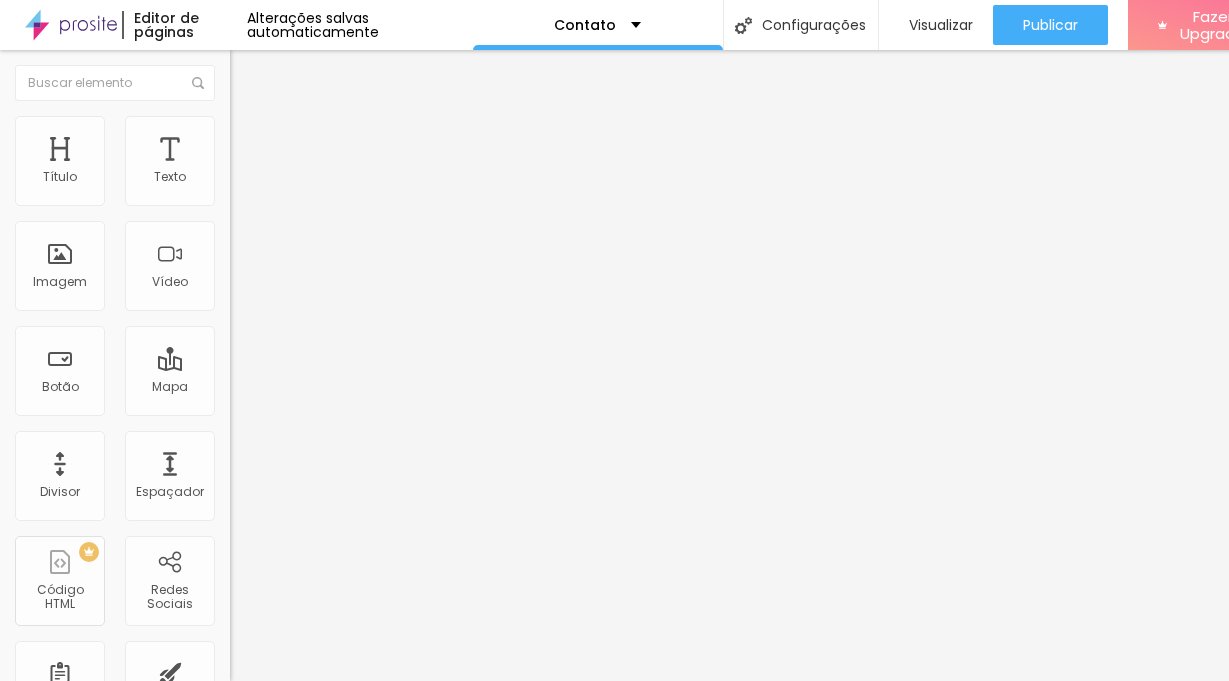 type on "80" 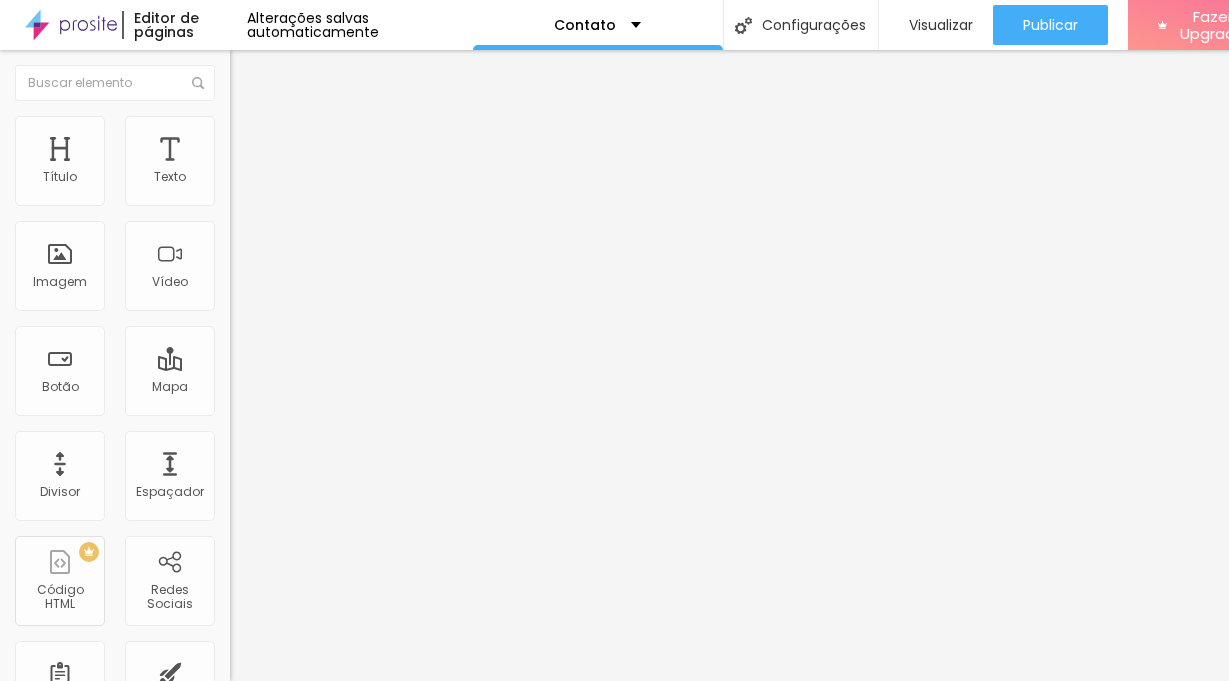 type on "81" 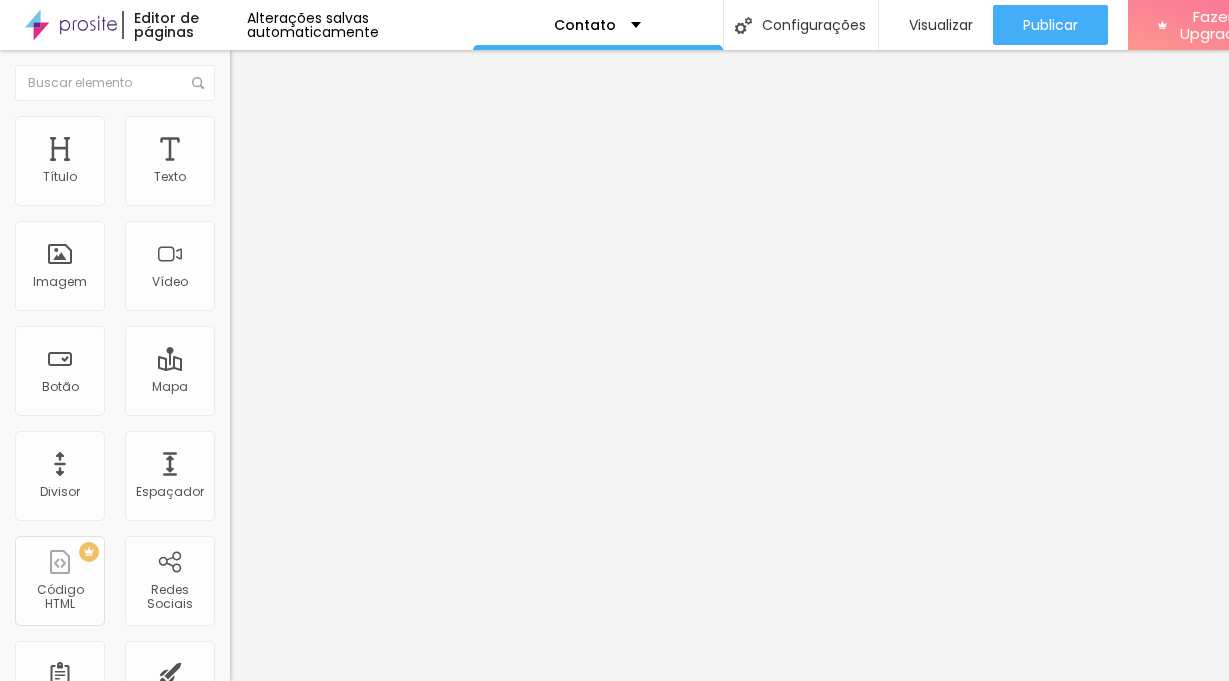type on "14" 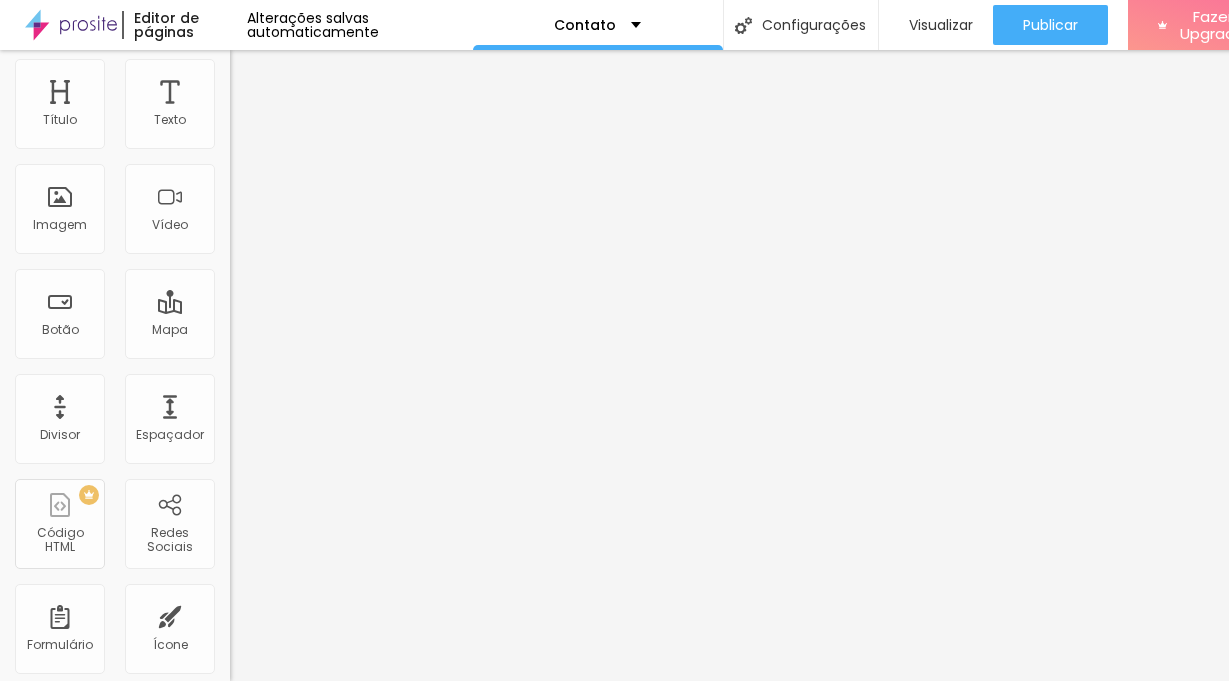 scroll, scrollTop: 0, scrollLeft: 0, axis: both 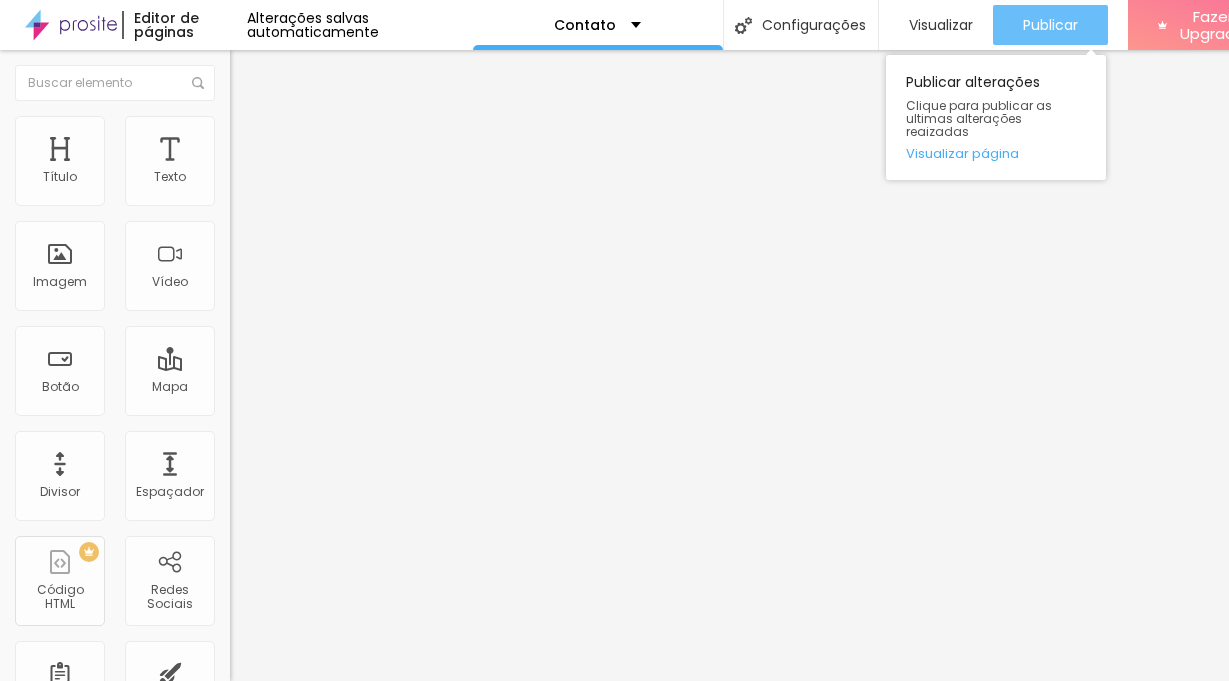 click on "Publicar" at bounding box center (1050, 25) 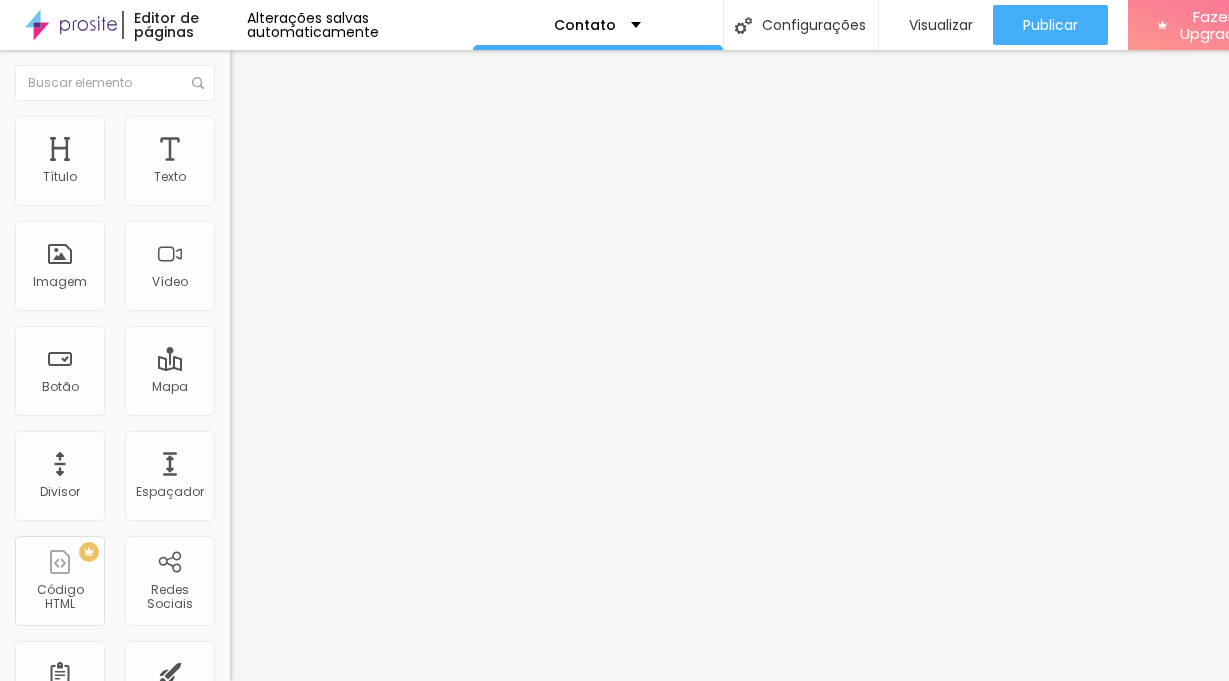 click at bounding box center (239, 105) 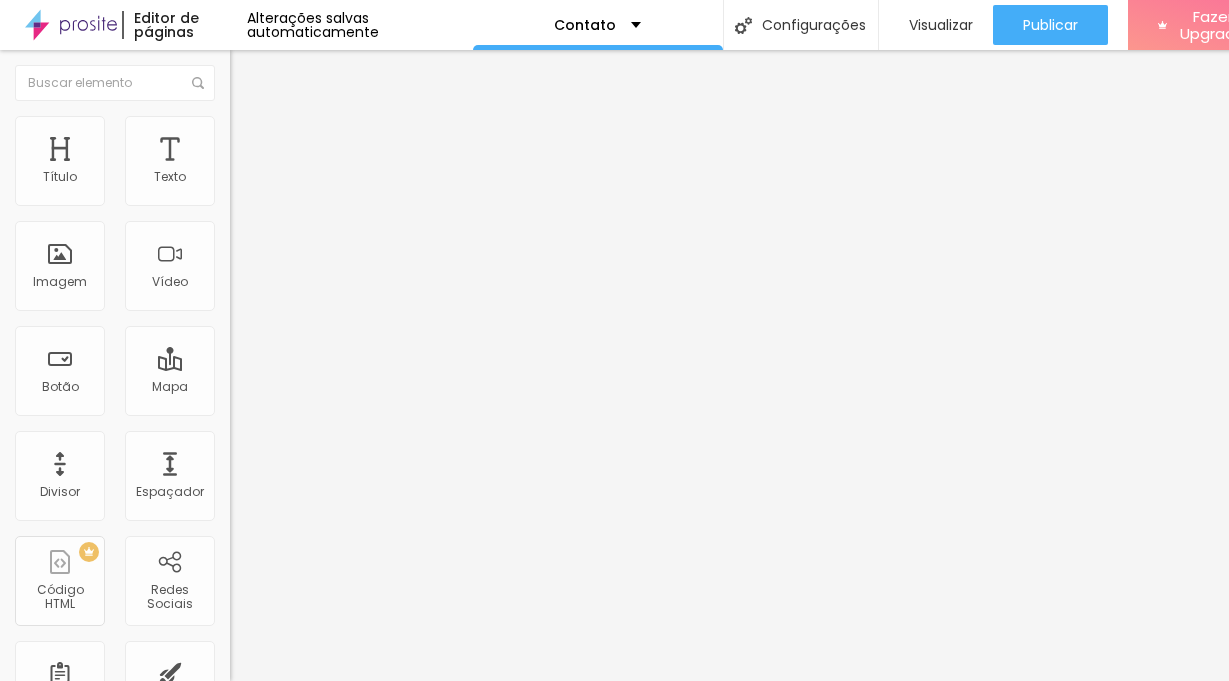 click on "Editar Vídeo" at bounding box center (345, 73) 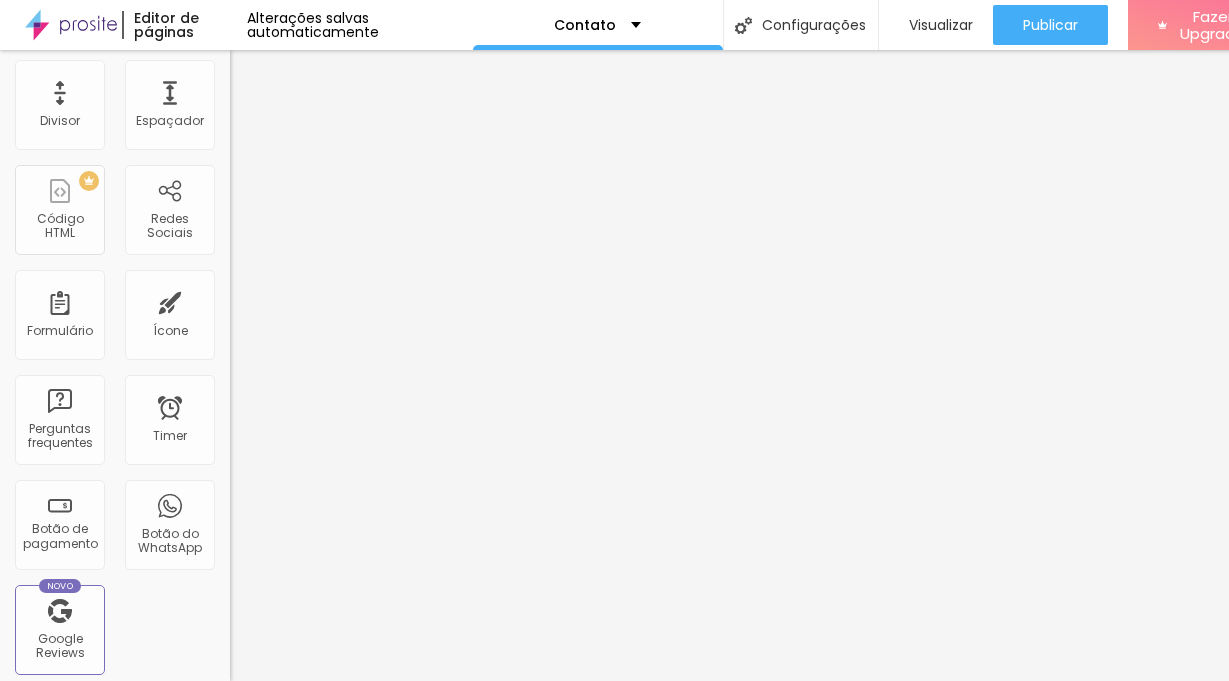 scroll, scrollTop: 377, scrollLeft: 0, axis: vertical 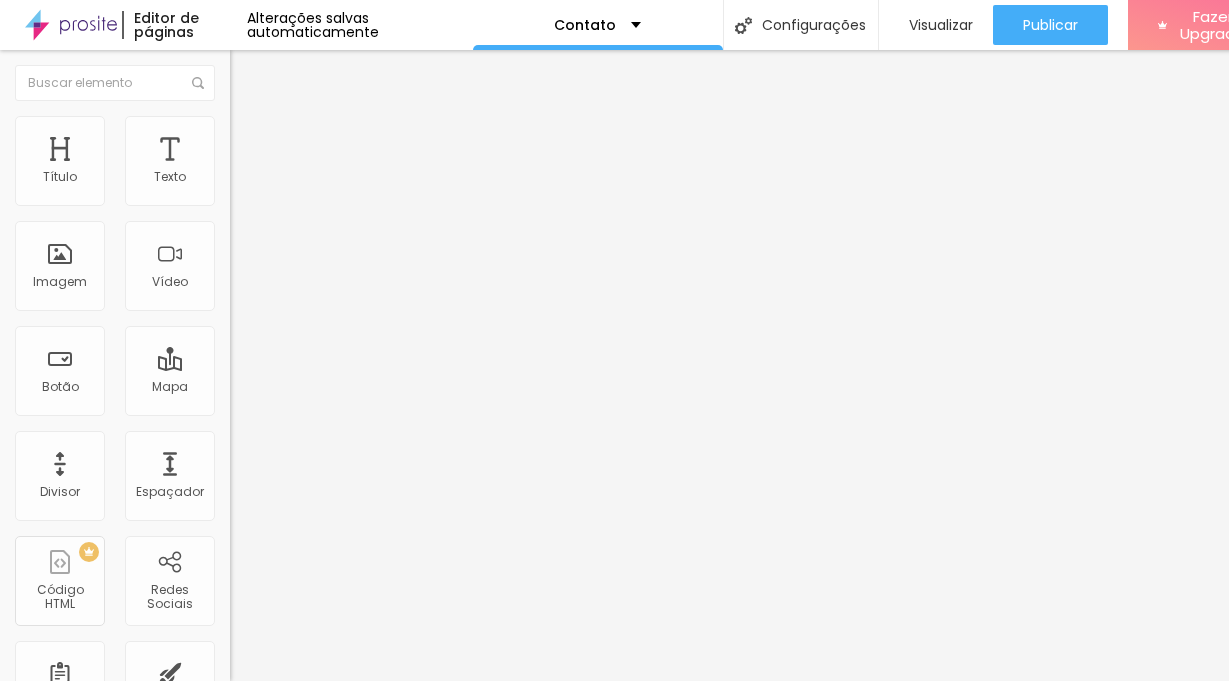 click at bounding box center (237, 209) 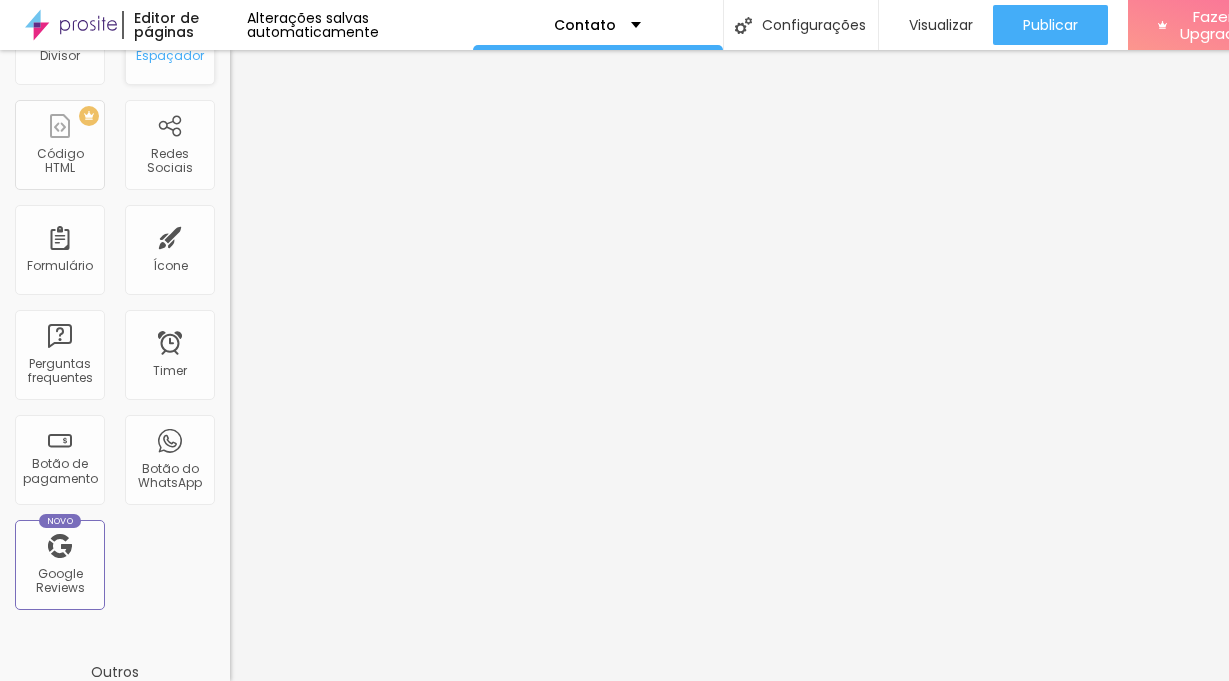 scroll, scrollTop: 442, scrollLeft: 0, axis: vertical 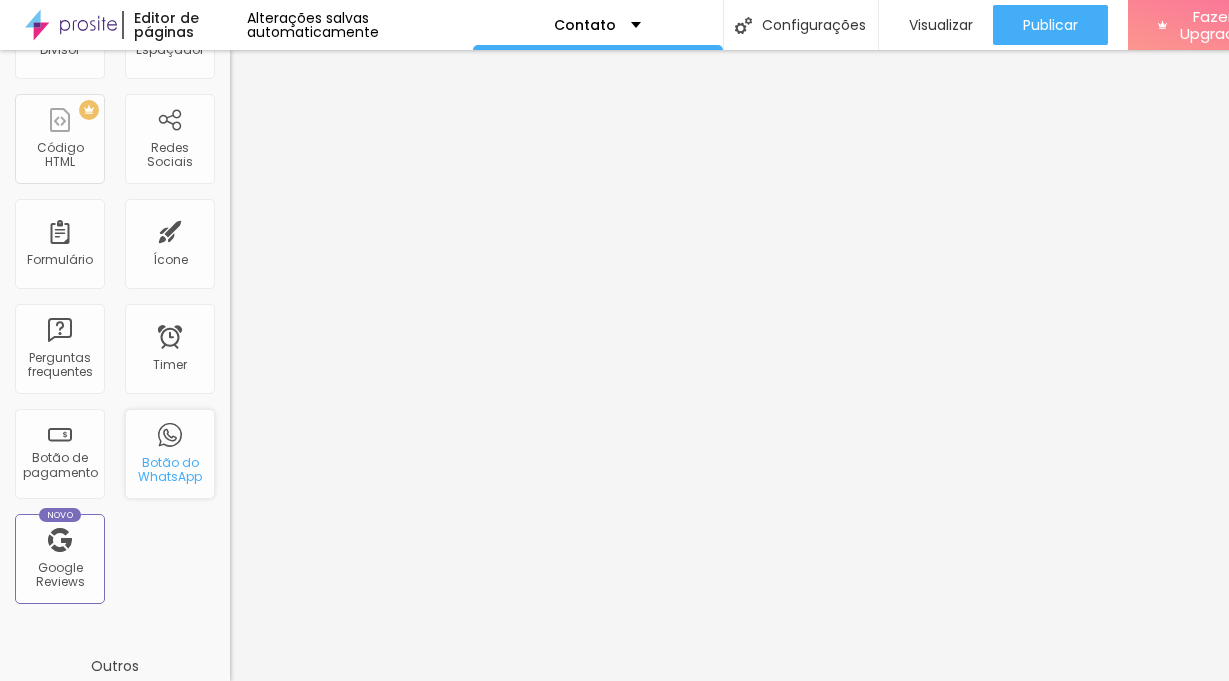 click on "Botão do WhatsApp" at bounding box center [169, 470] 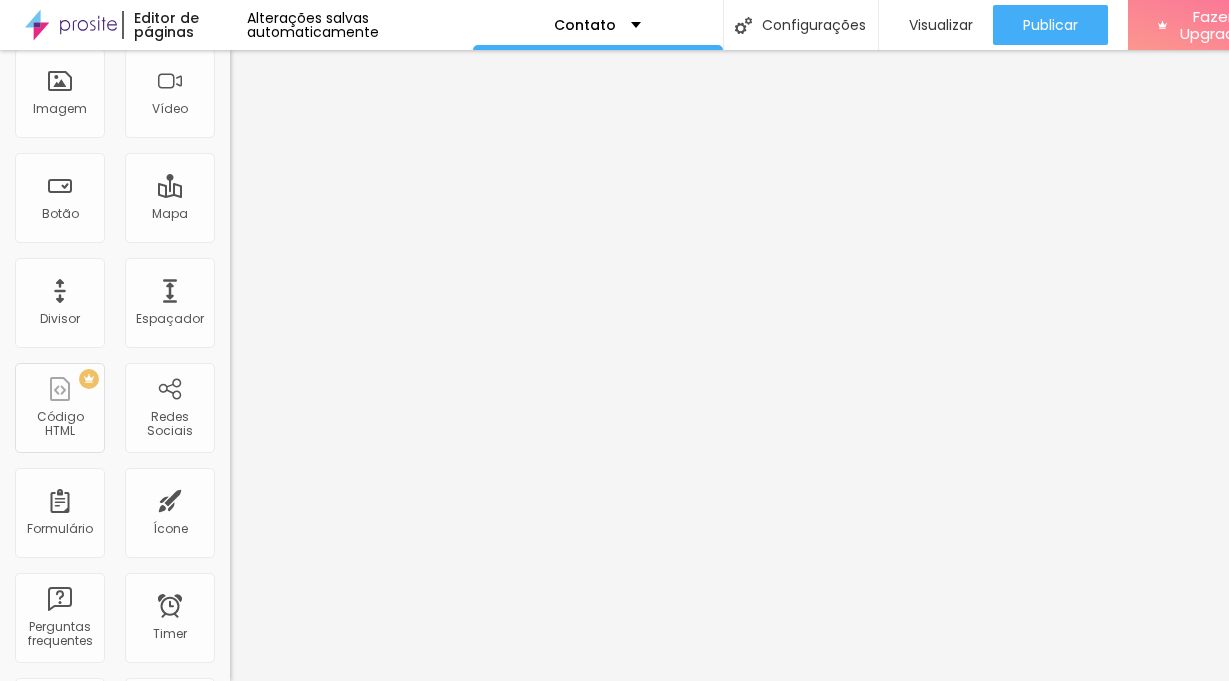 scroll, scrollTop: 0, scrollLeft: 0, axis: both 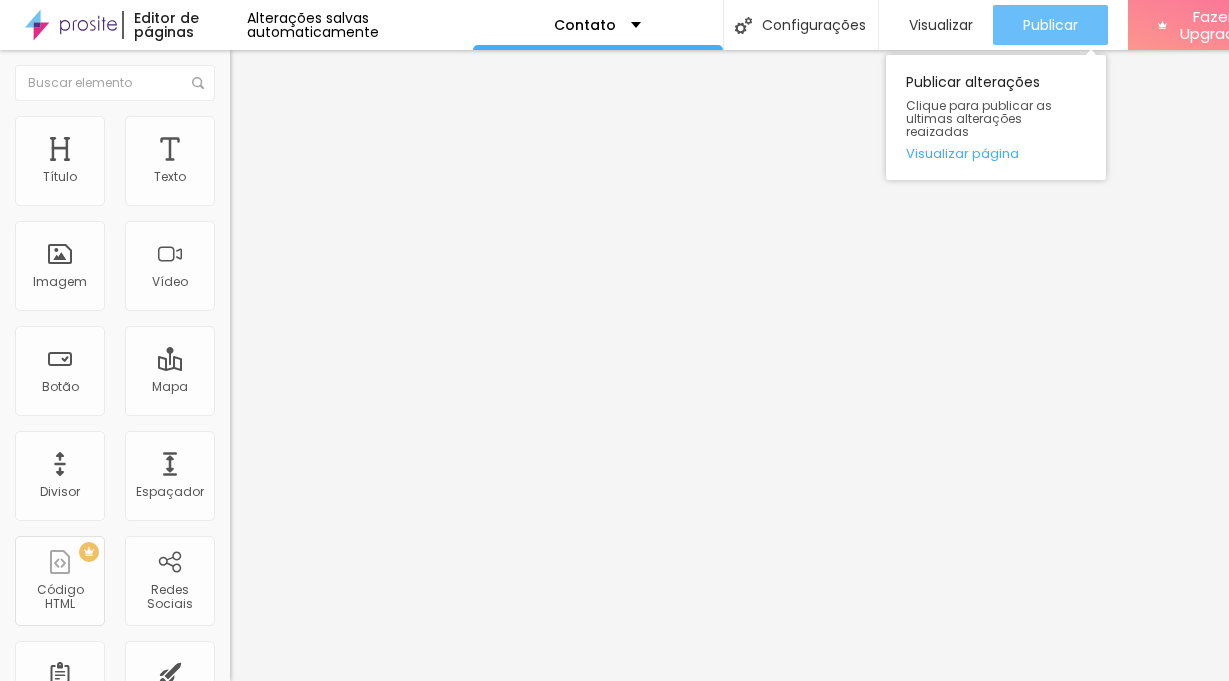 click on "Publicar" at bounding box center (1050, 25) 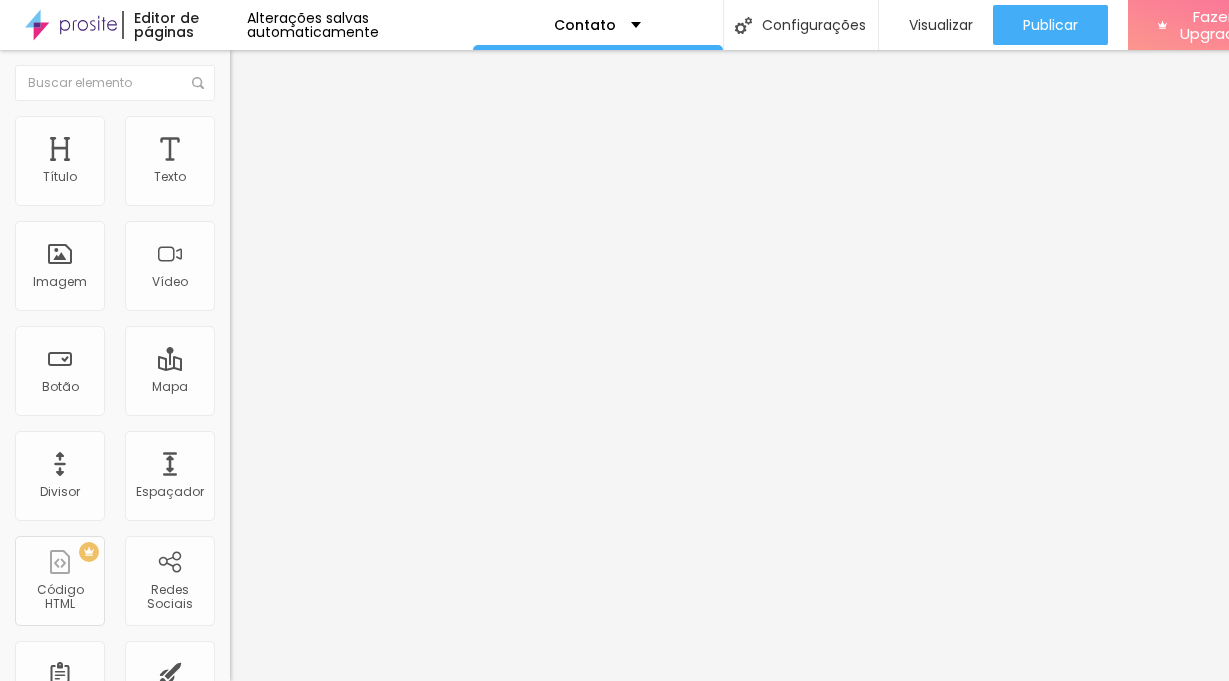 click on "4:3 Standard" at bounding box center (270, 290) 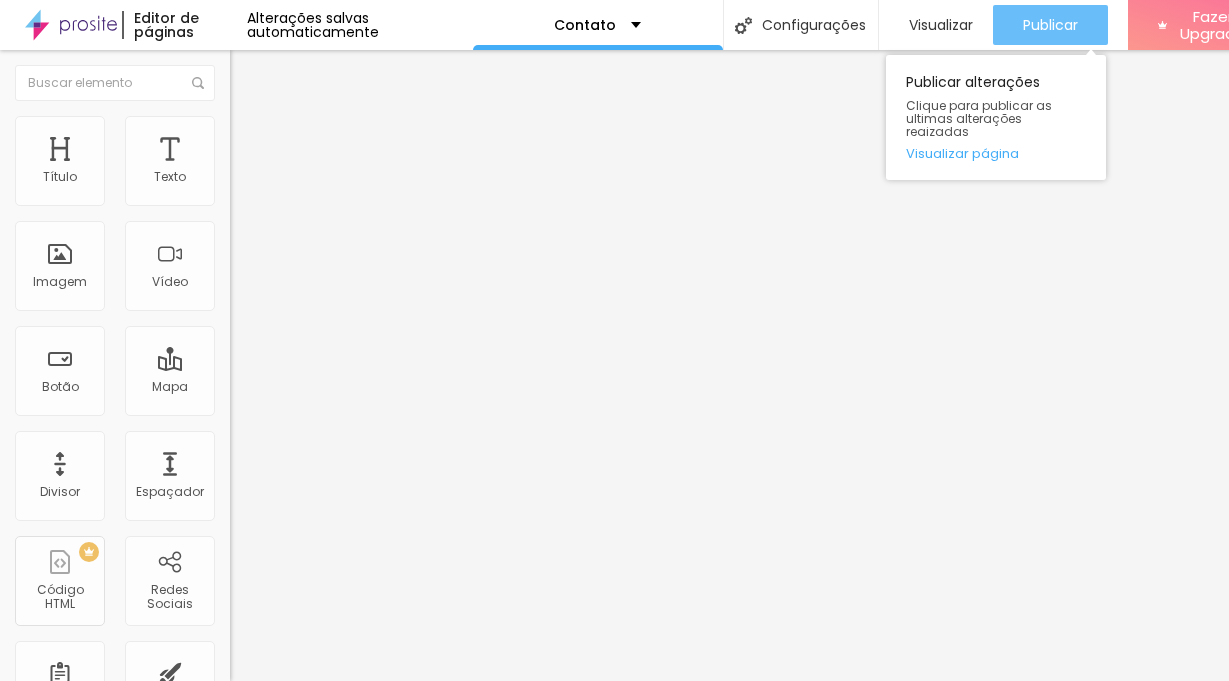 click on "Publicar" at bounding box center [1050, 25] 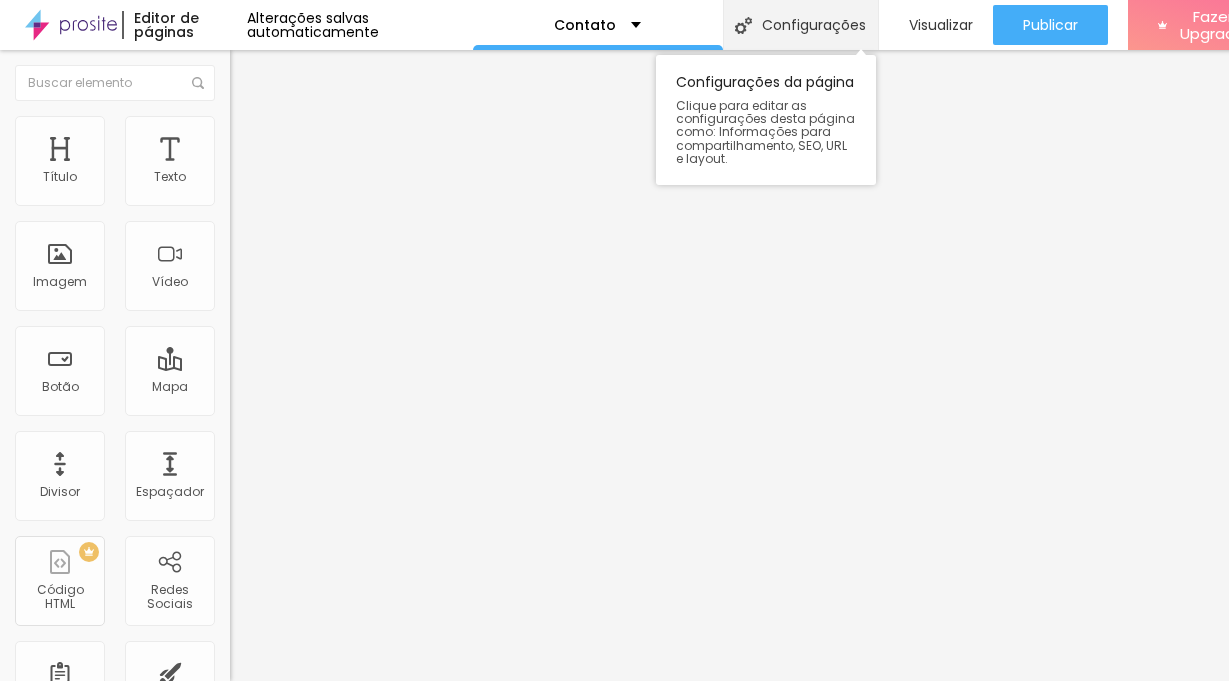 scroll, scrollTop: 15, scrollLeft: 0, axis: vertical 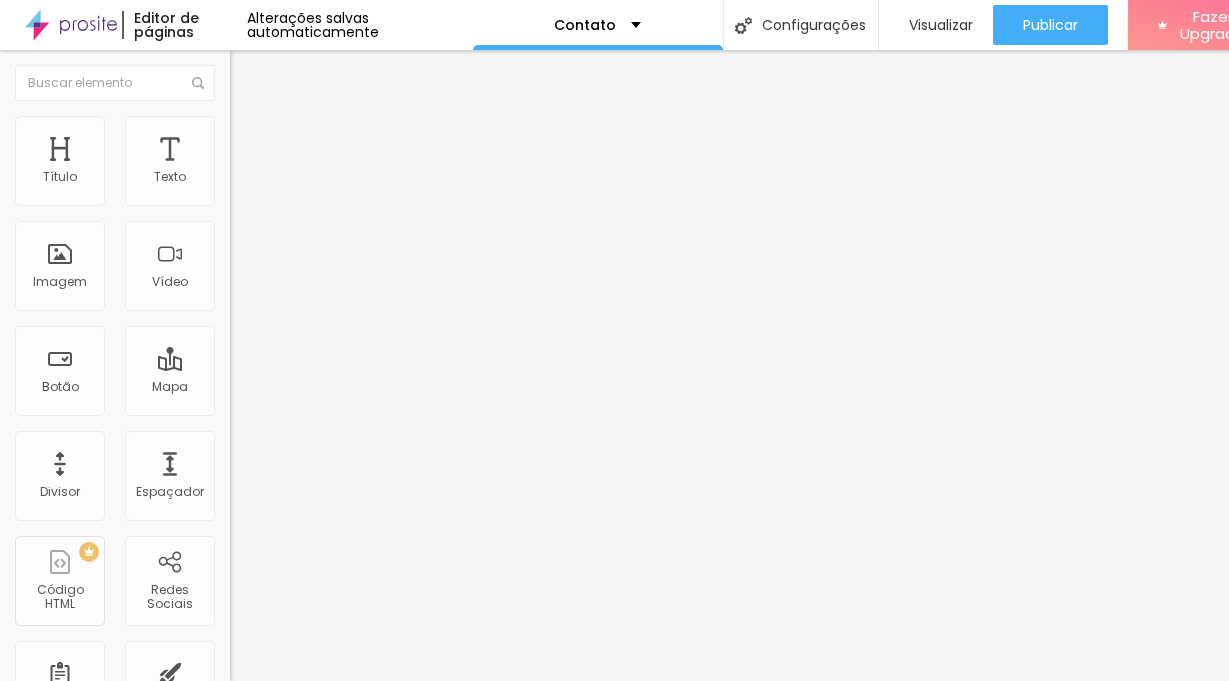 click on "4:3 Standard" at bounding box center (270, 290) 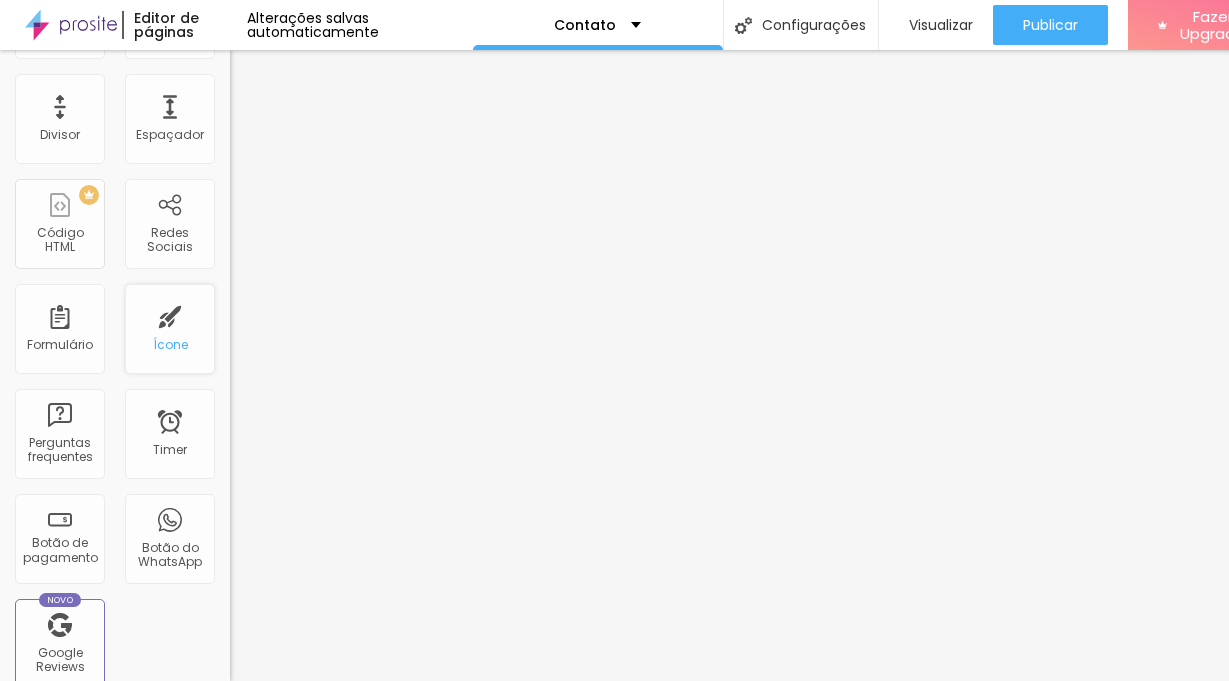 scroll, scrollTop: 0, scrollLeft: 0, axis: both 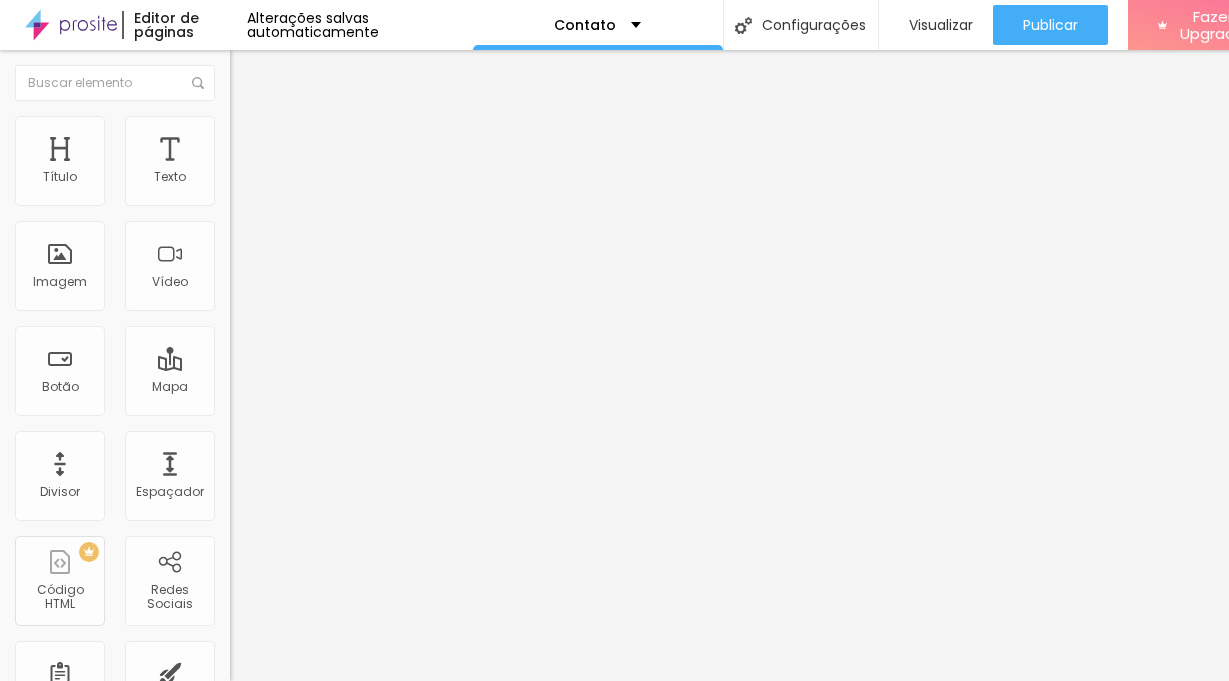 click at bounding box center (345, 894) 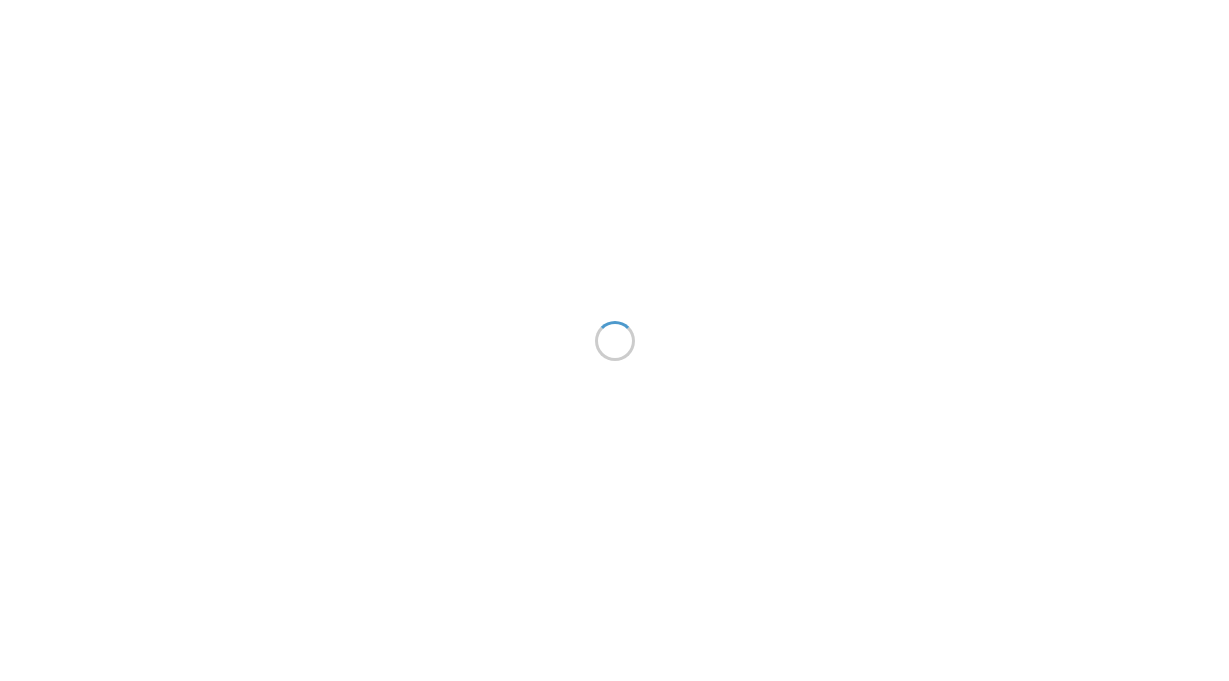 scroll, scrollTop: 0, scrollLeft: 0, axis: both 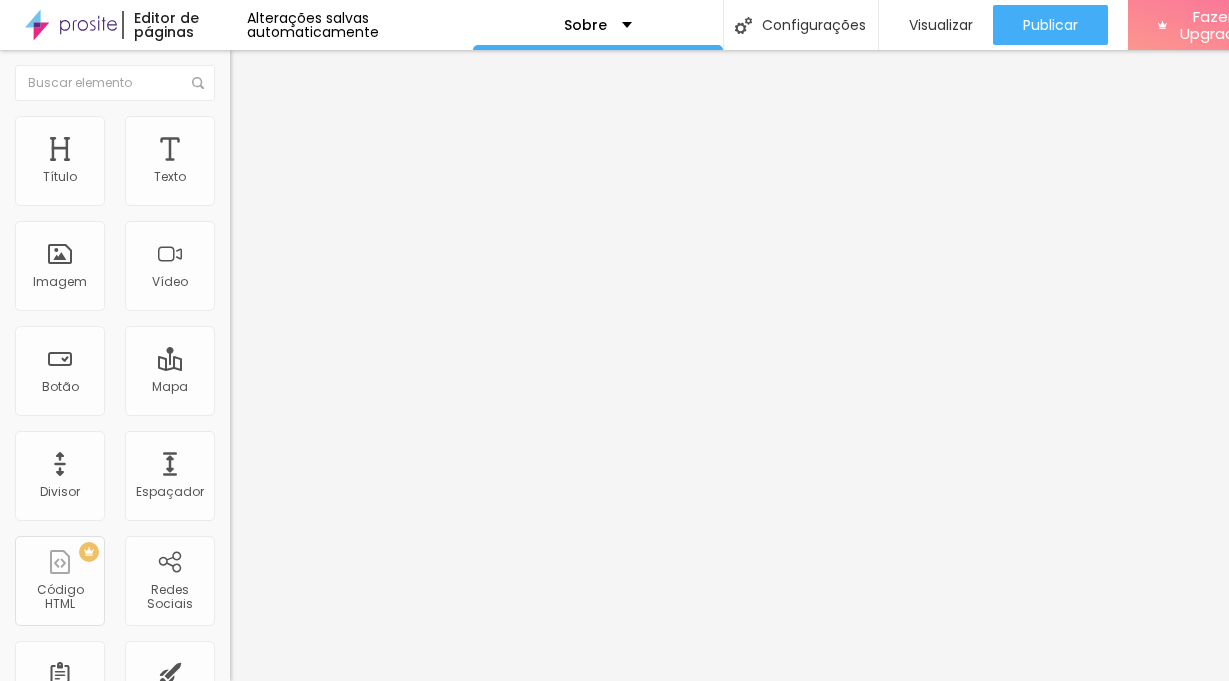 click on "Facebook" at bounding box center (345, 410) 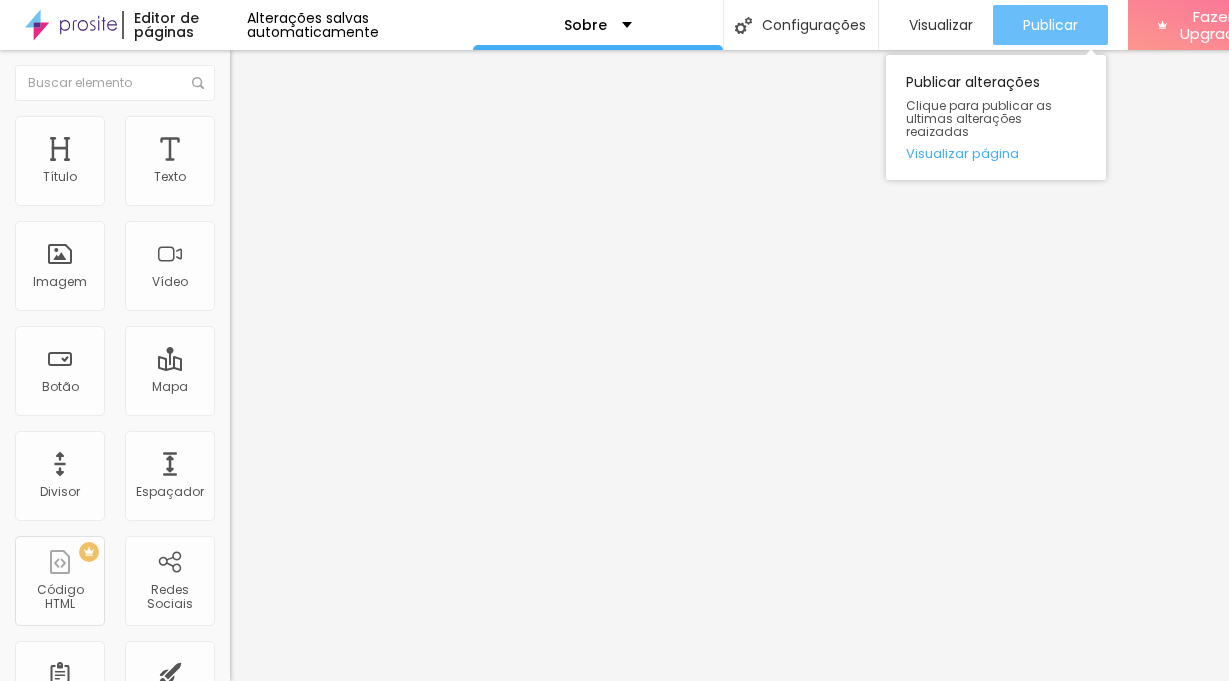 type on "[URL][DOMAIN_NAME]" 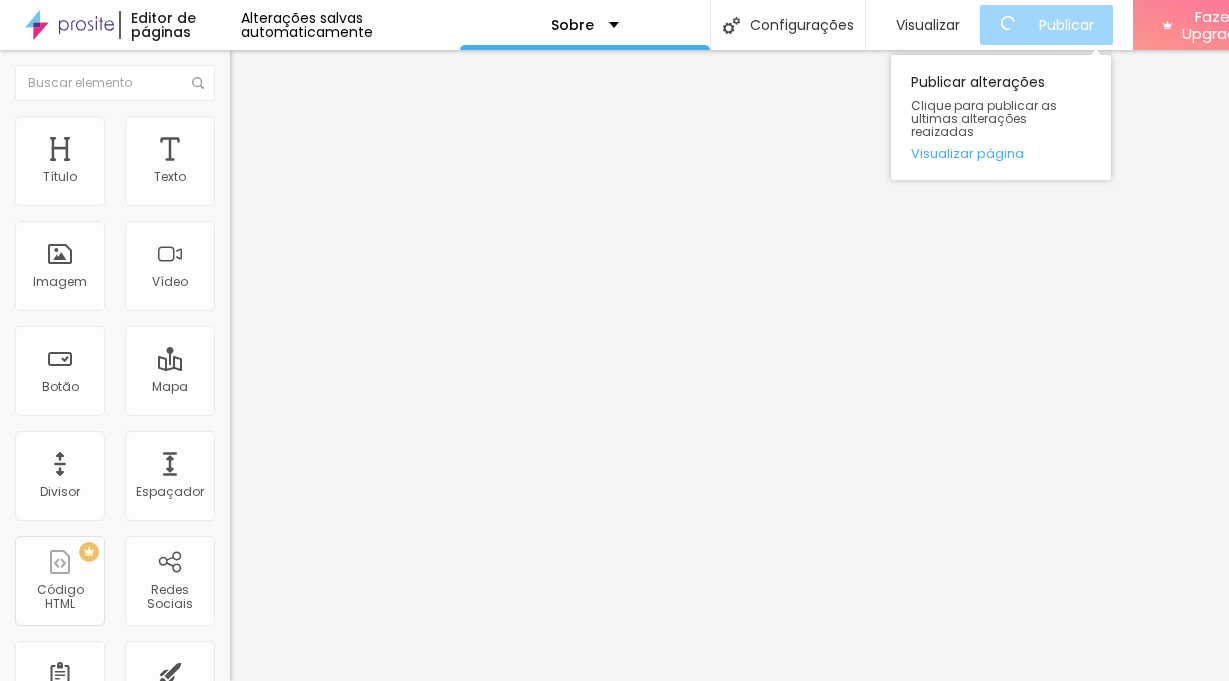 scroll, scrollTop: 0, scrollLeft: 0, axis: both 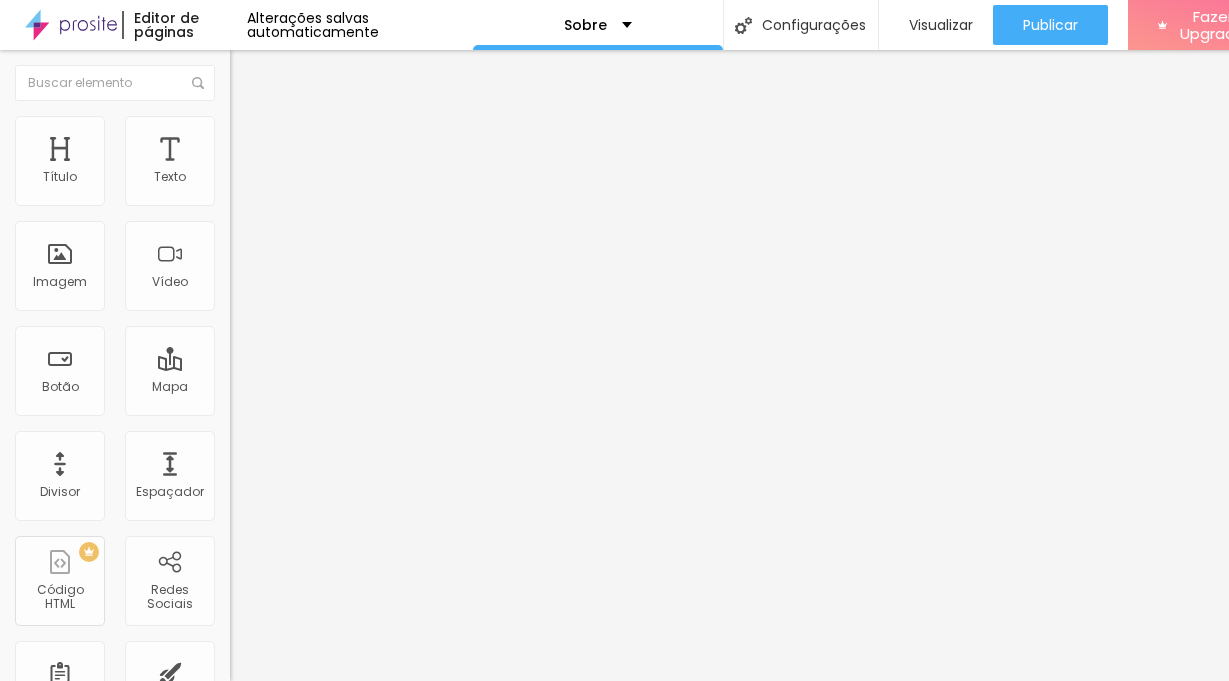 click on "Trocar imagem" at bounding box center (284, 163) 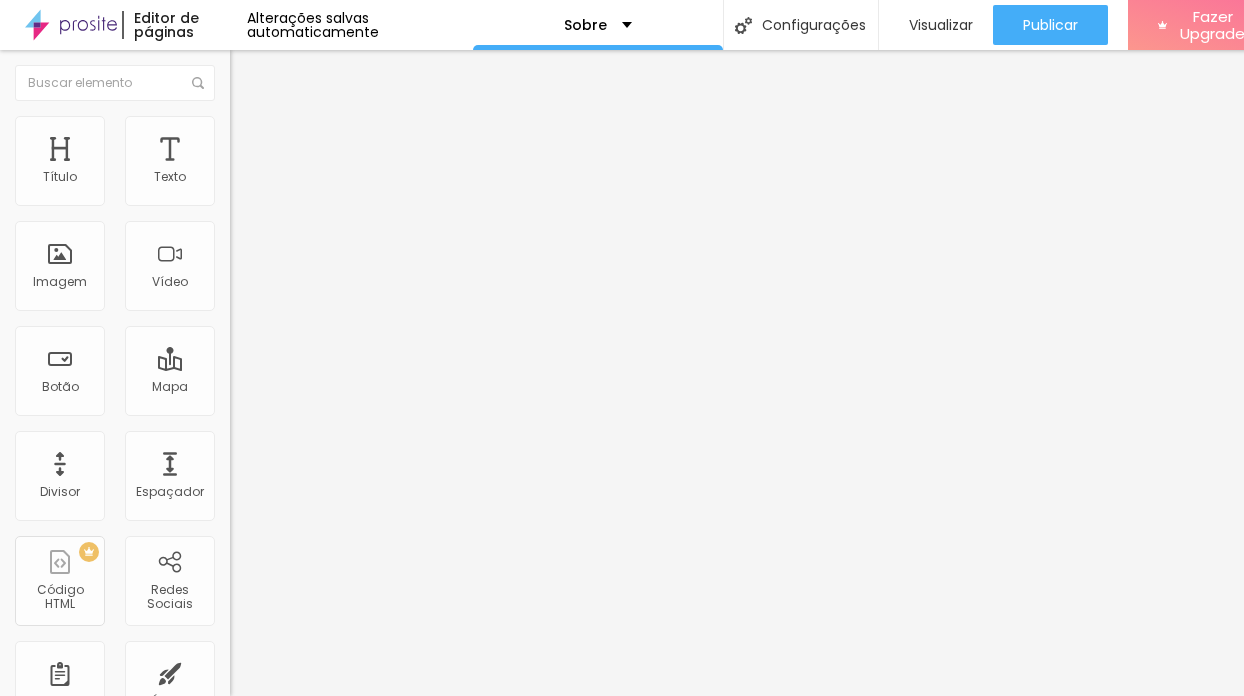 click on "Upload" at bounding box center [66, 757] 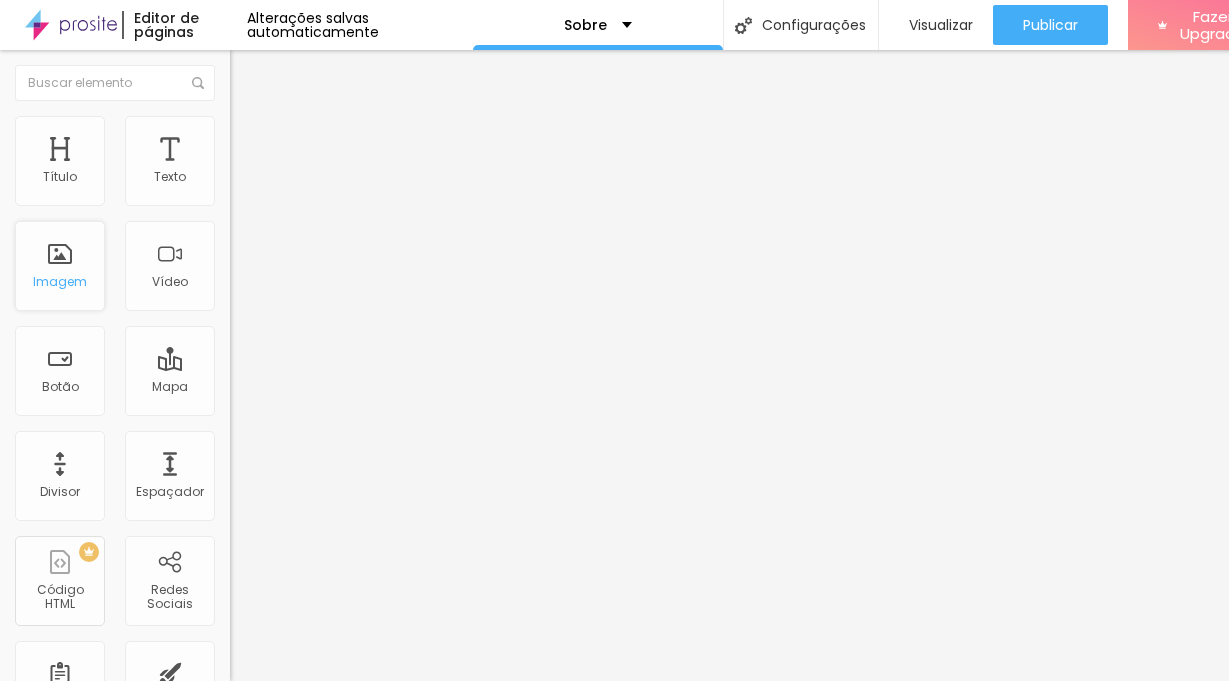 click on "Imagem" at bounding box center (60, 266) 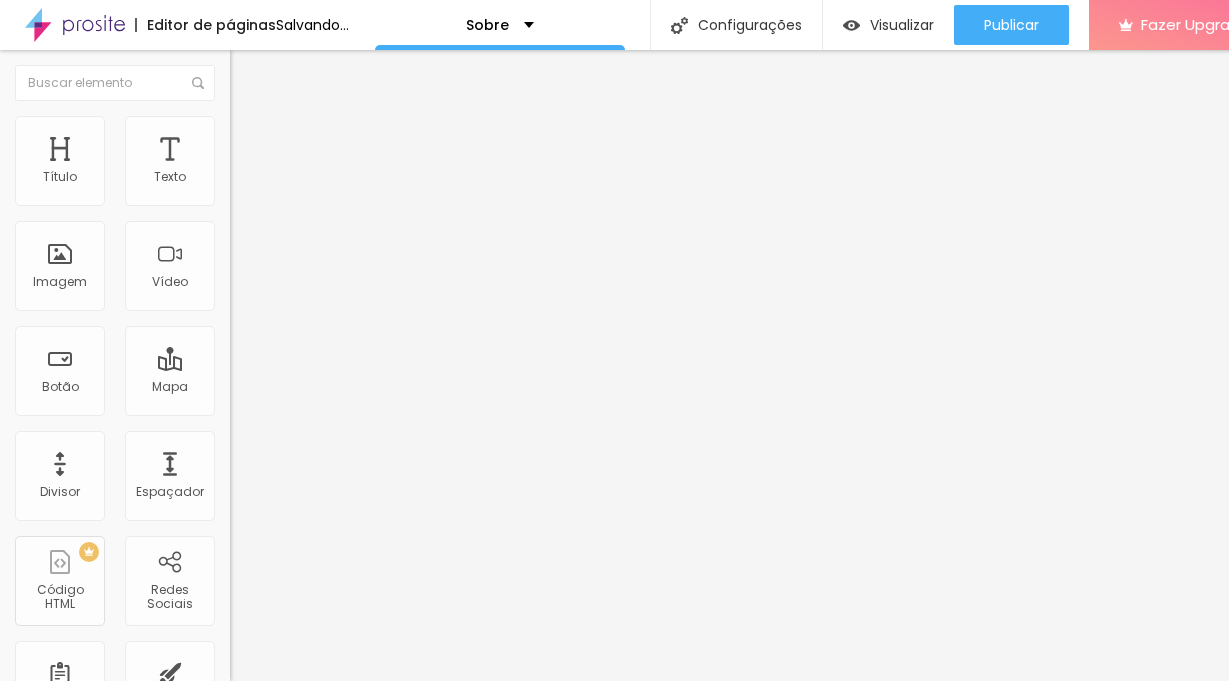 click on "Adicionar imagem" at bounding box center (294, 163) 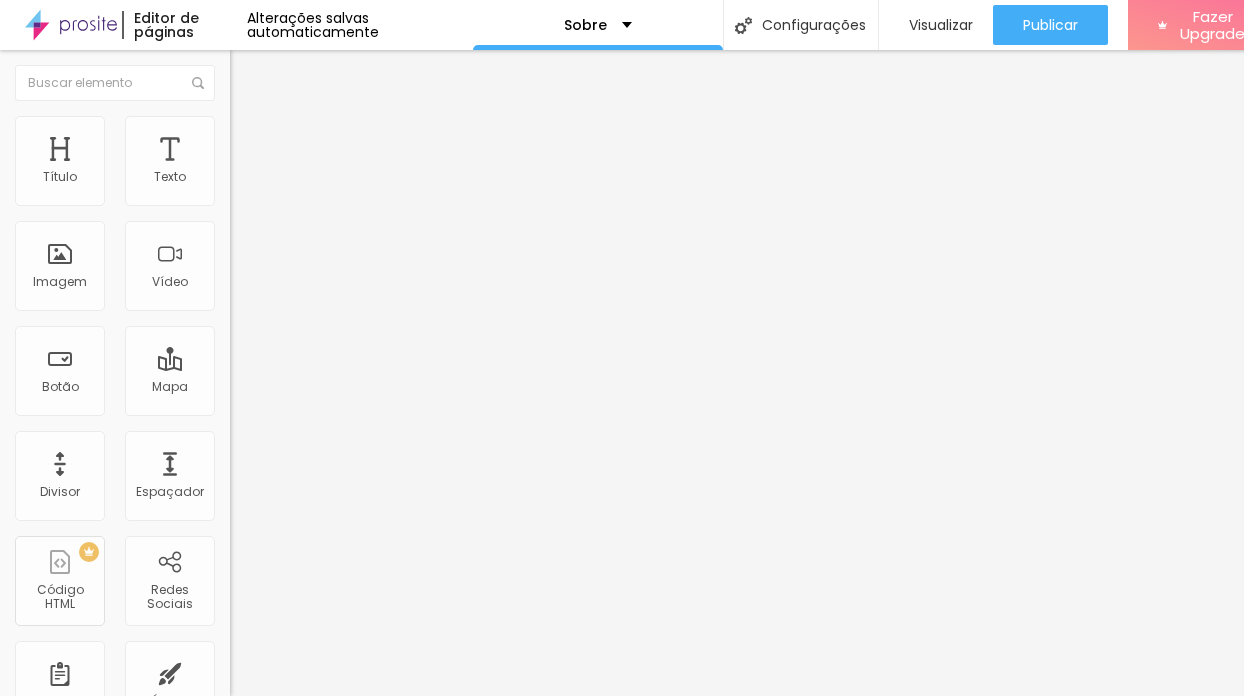 click on "Upload" at bounding box center (66, 757) 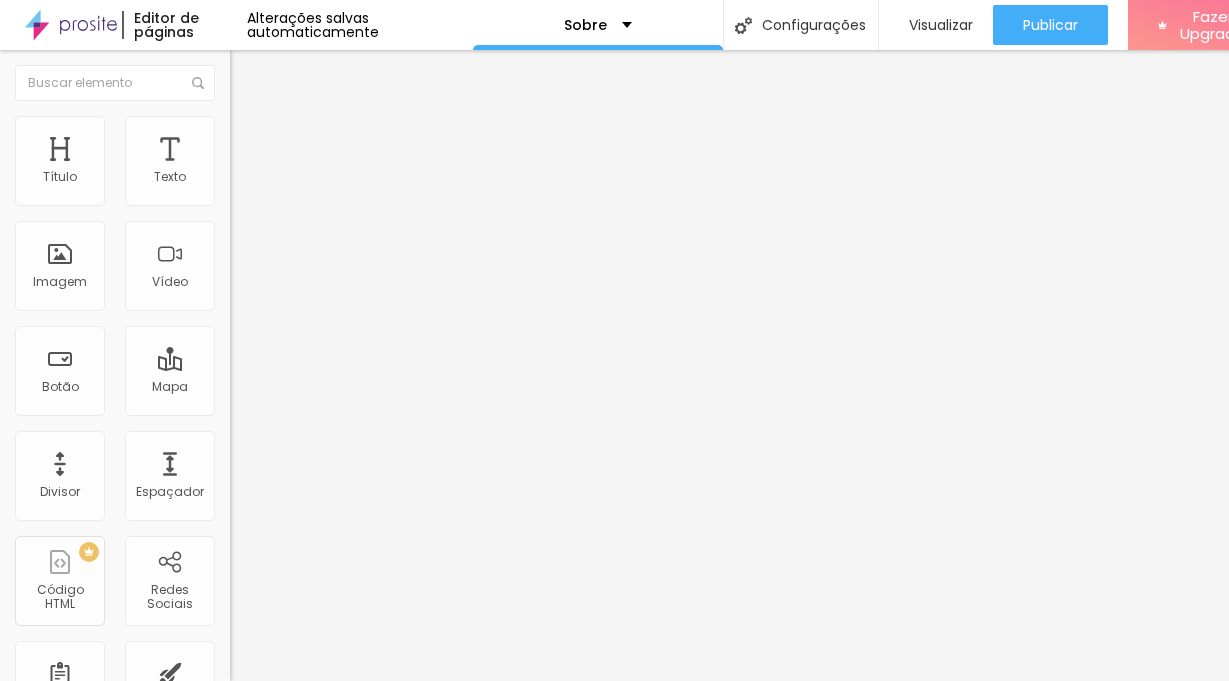 click at bounding box center [237, 175] 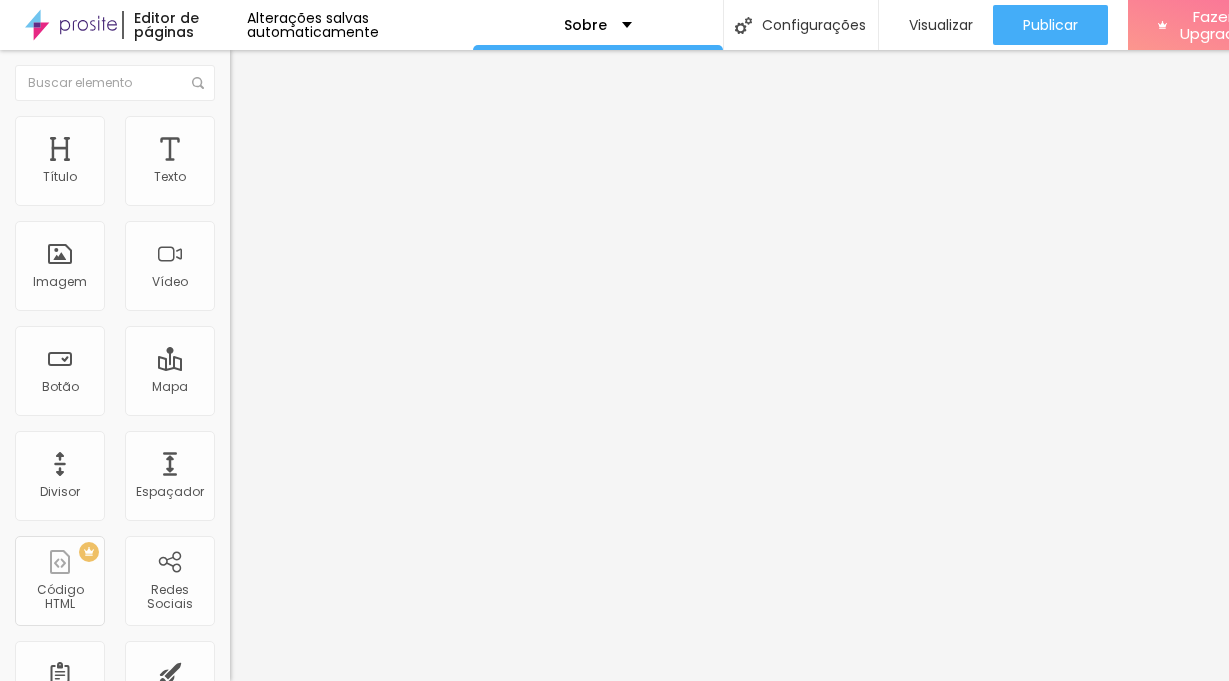 click at bounding box center [237, 207] 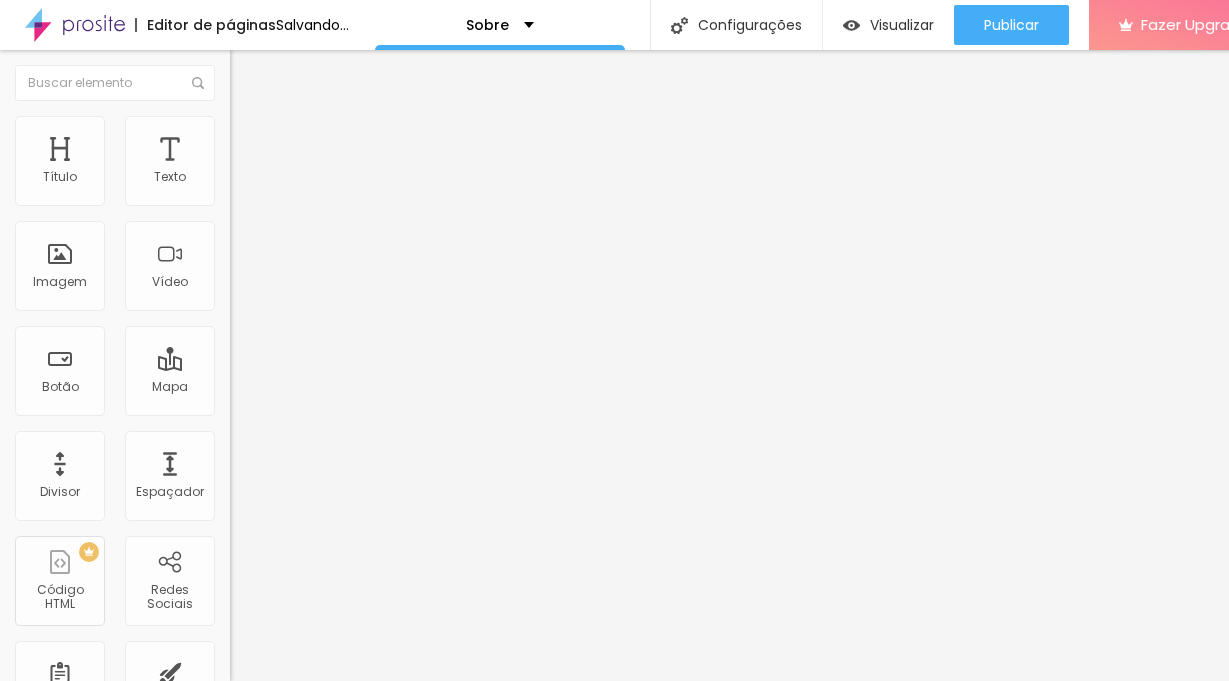 click at bounding box center [237, 175] 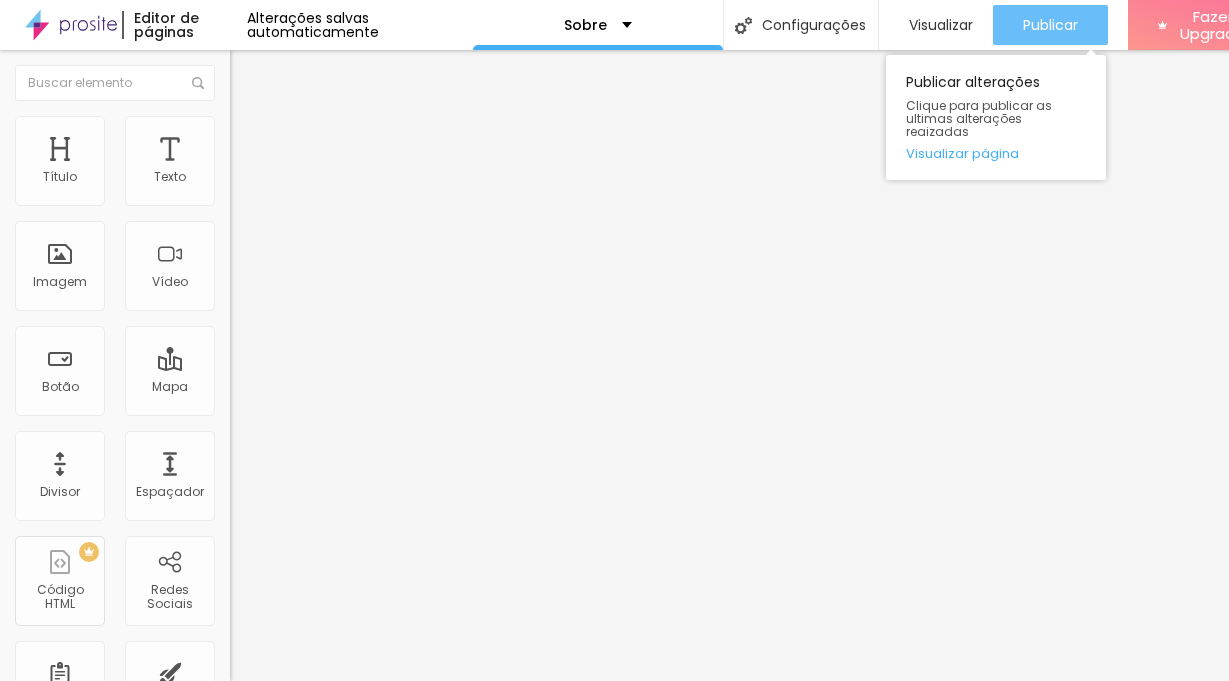 click on "Publicar" at bounding box center [1050, 25] 